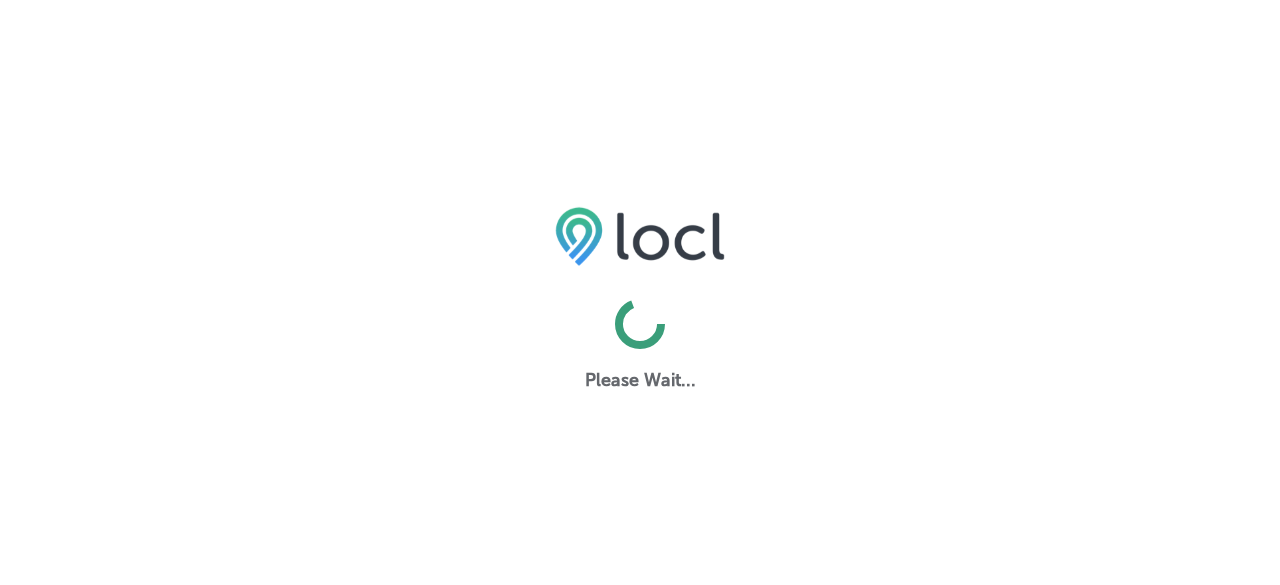 scroll, scrollTop: 0, scrollLeft: 0, axis: both 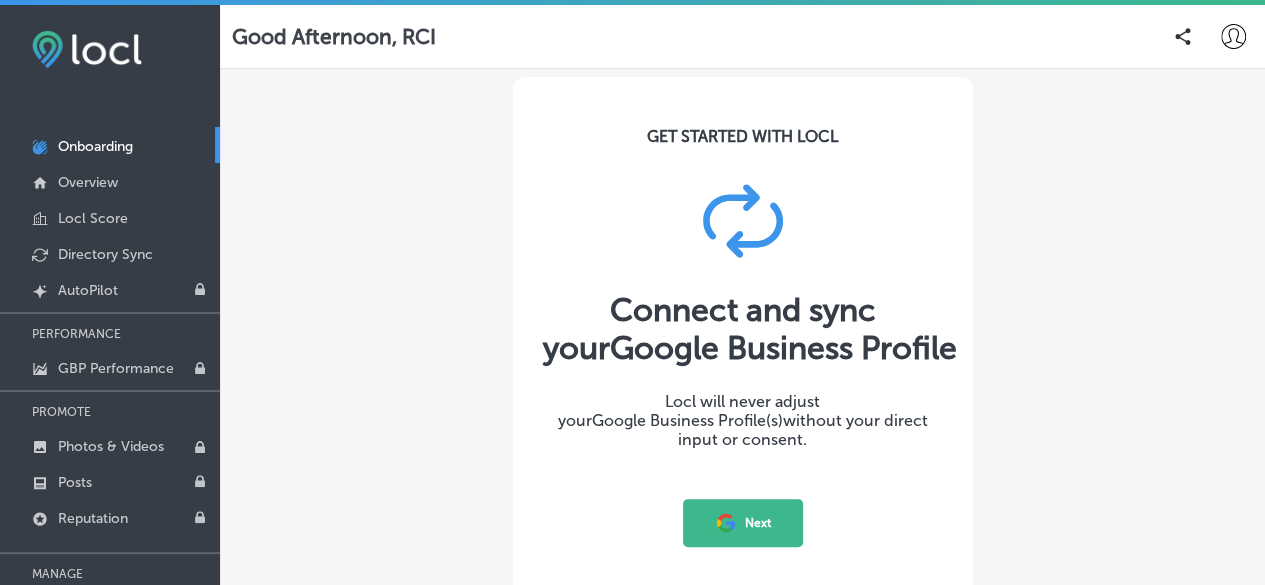 click on "Next" at bounding box center (743, 523) 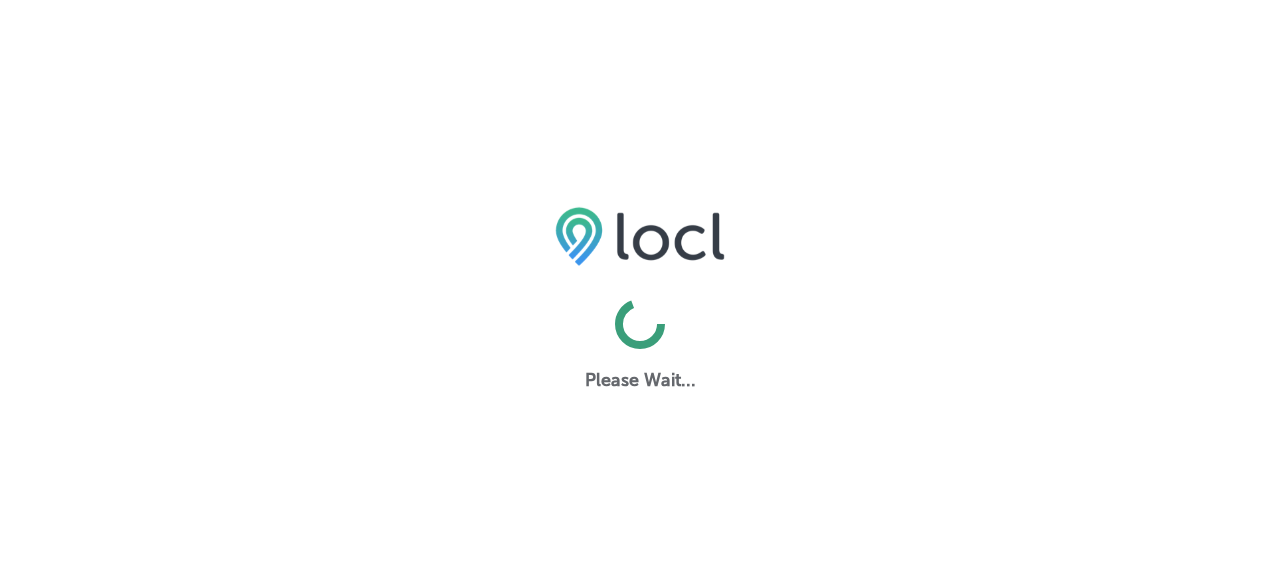scroll, scrollTop: 0, scrollLeft: 0, axis: both 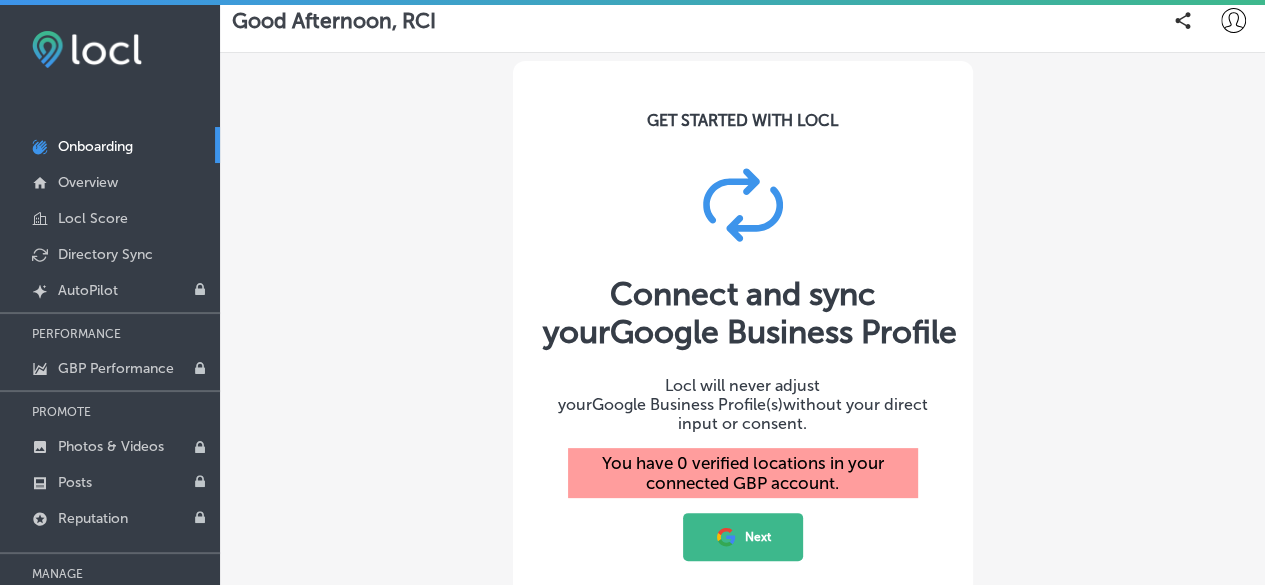 click 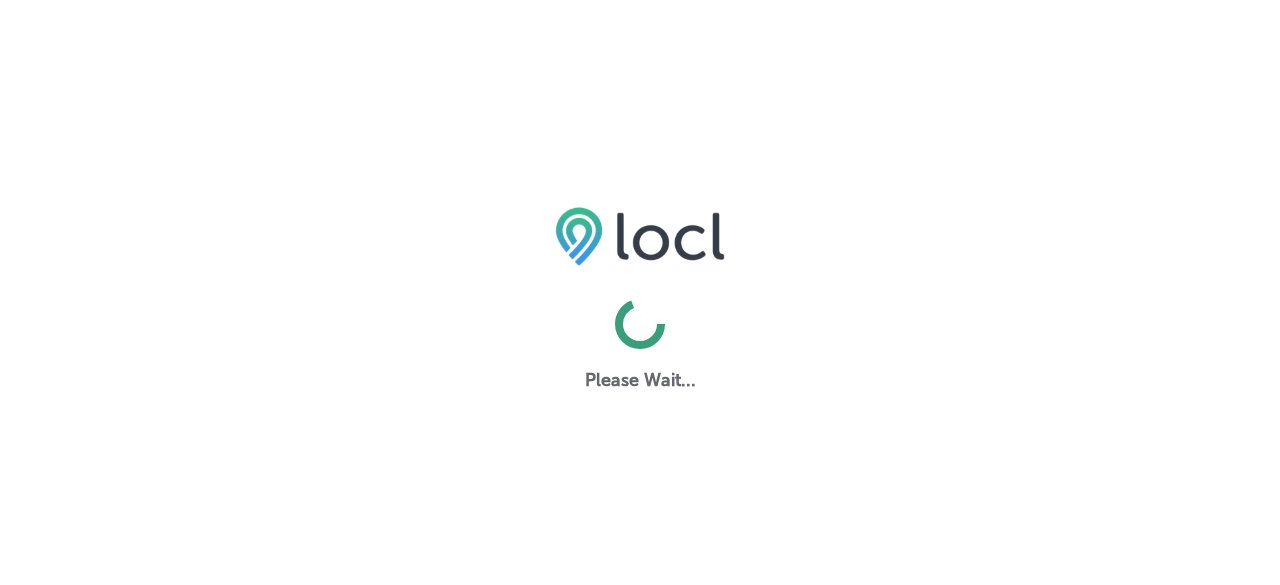 scroll, scrollTop: 0, scrollLeft: 0, axis: both 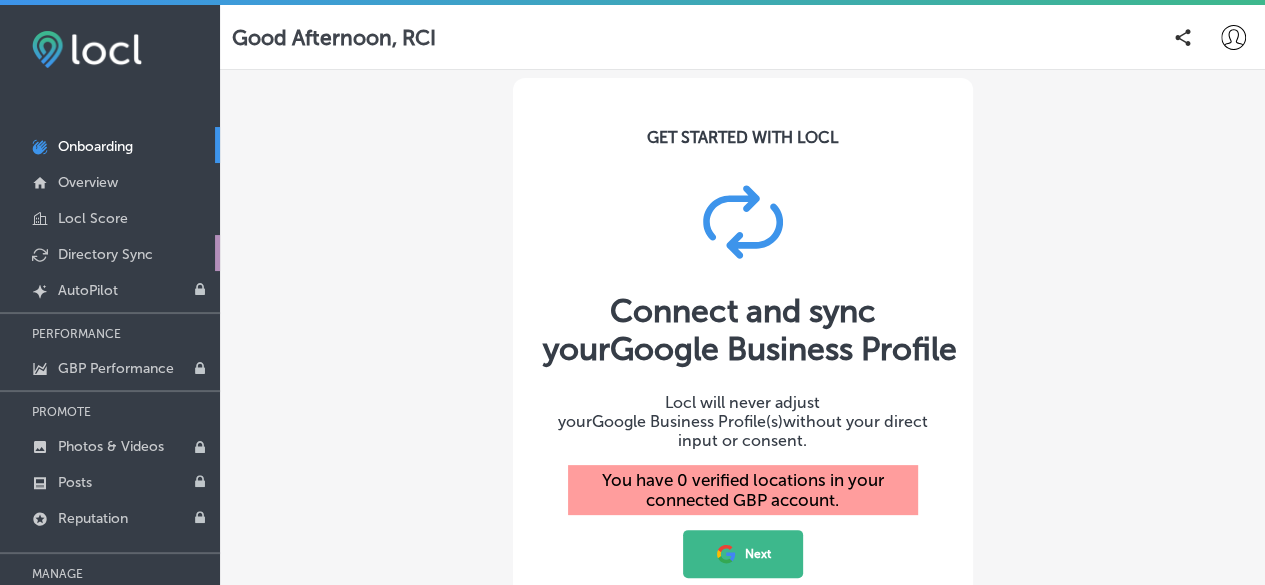 click on "Directory Sync" at bounding box center (105, 254) 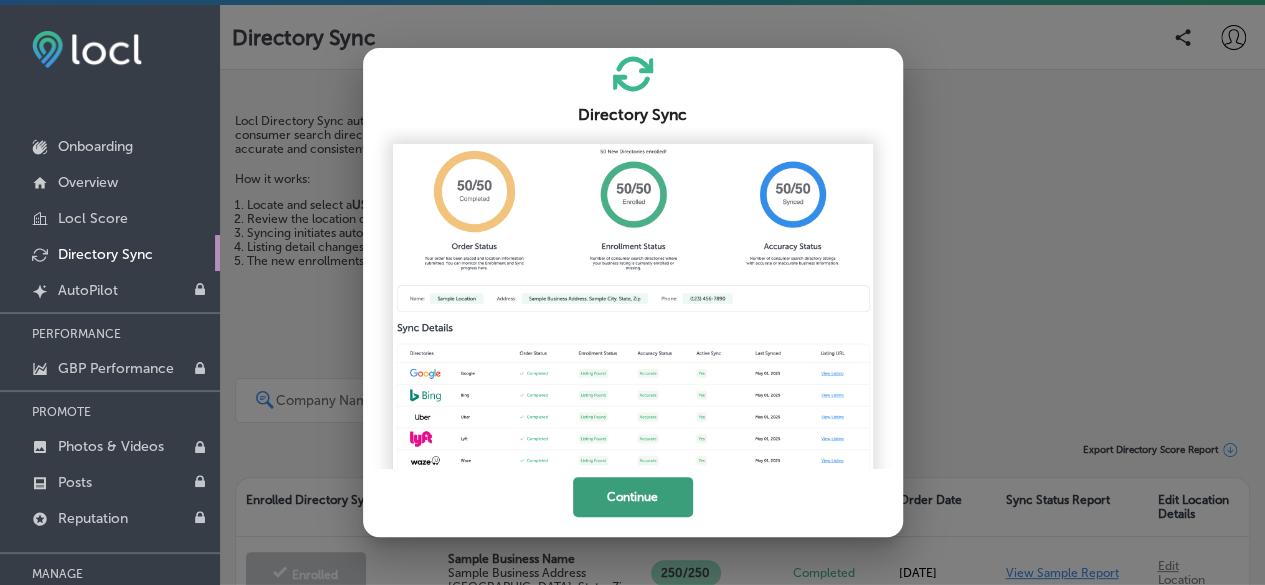 click on "Continue" at bounding box center [633, 497] 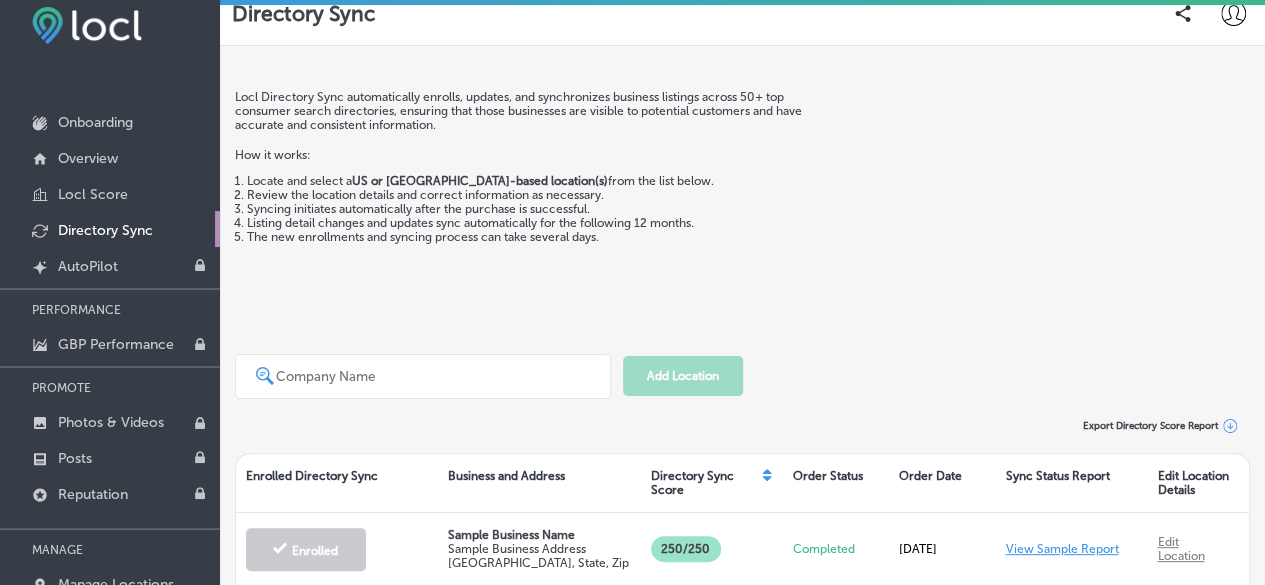 scroll, scrollTop: 0, scrollLeft: 0, axis: both 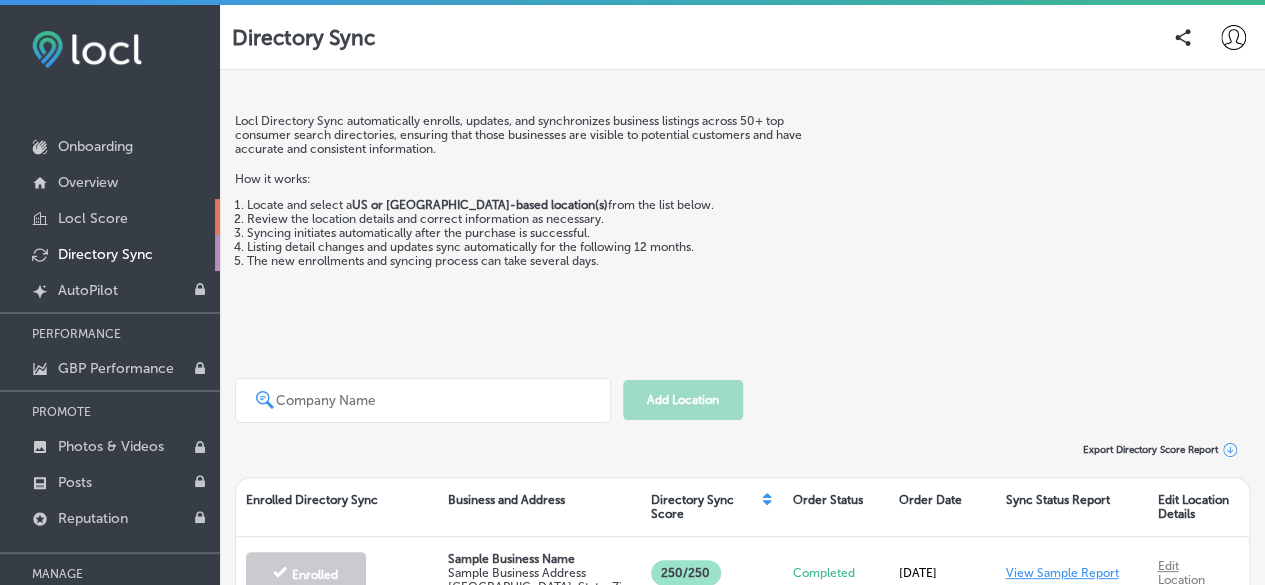 click on "Locl Score" at bounding box center (93, 218) 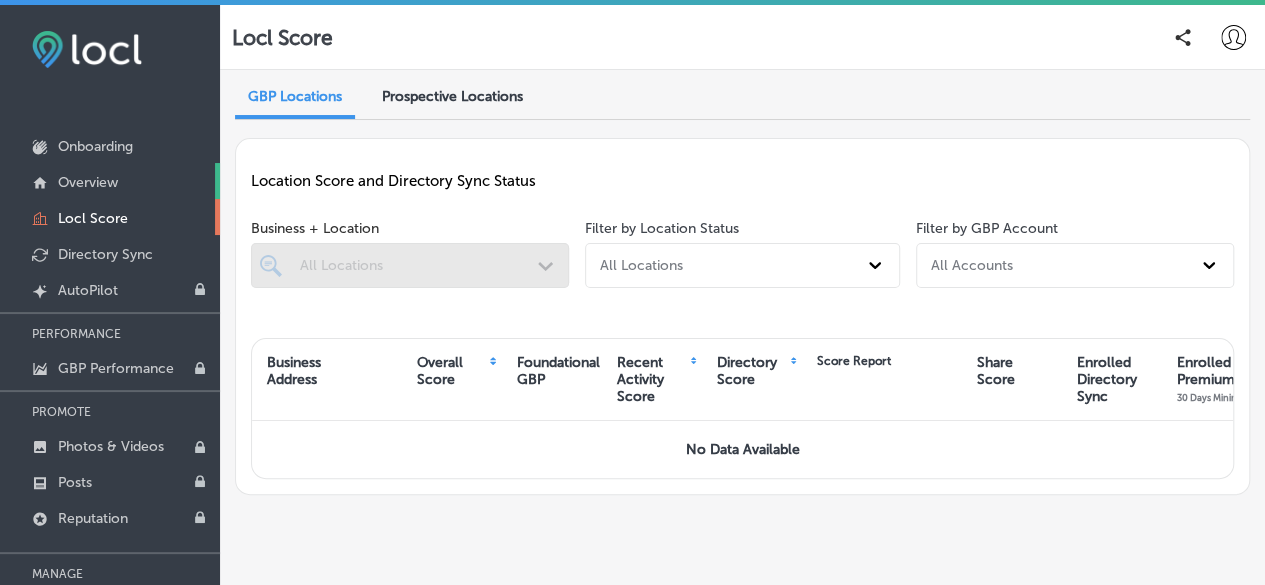 click on "Overview" at bounding box center (110, 181) 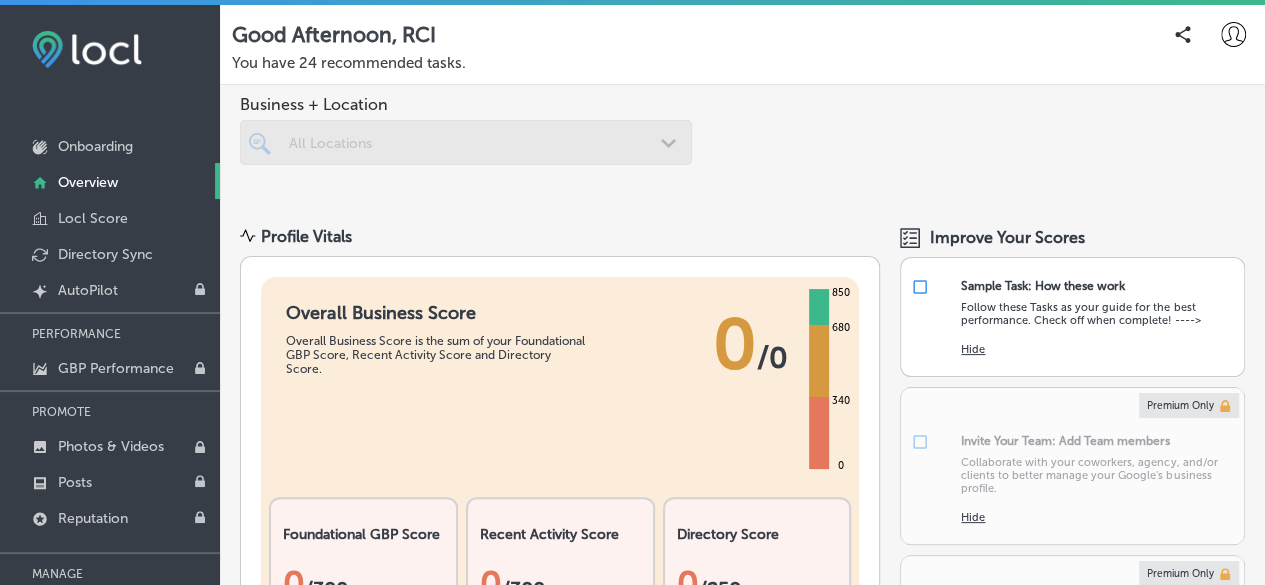 scroll, scrollTop: 0, scrollLeft: 0, axis: both 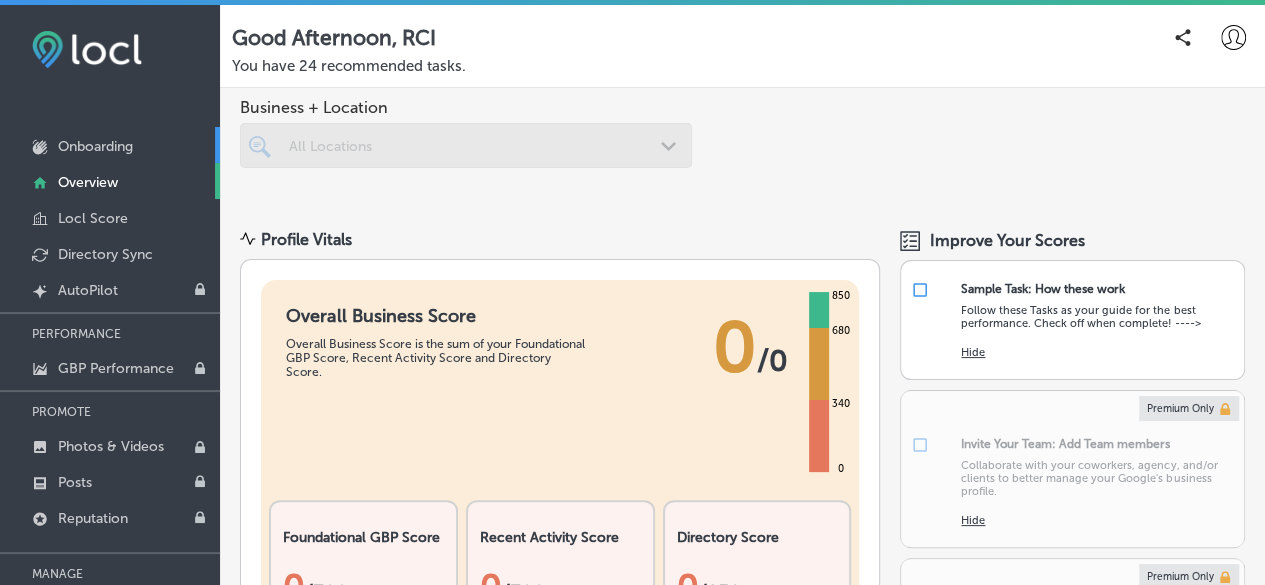 click on "Onboarding" at bounding box center [95, 146] 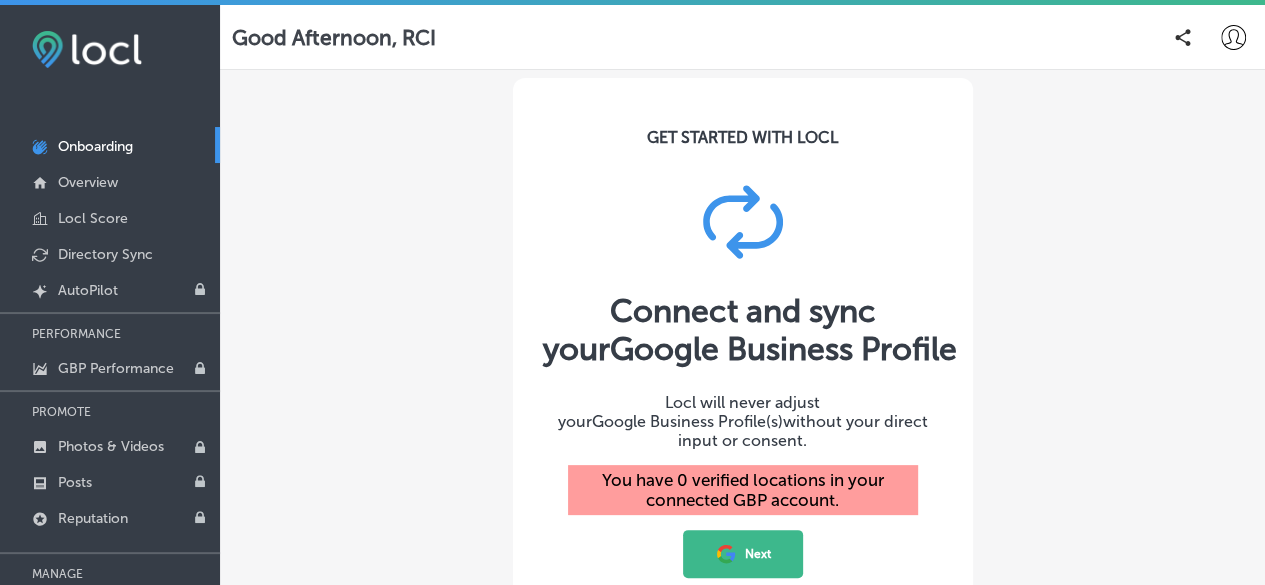 scroll, scrollTop: 17, scrollLeft: 0, axis: vertical 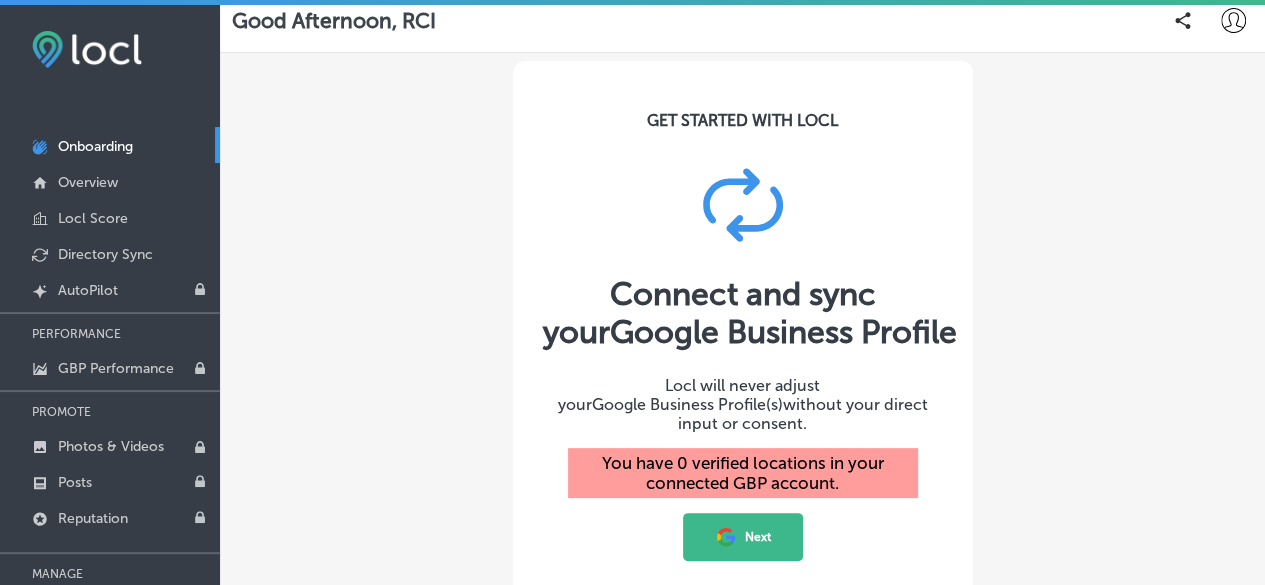 click on "Next" at bounding box center (743, 537) 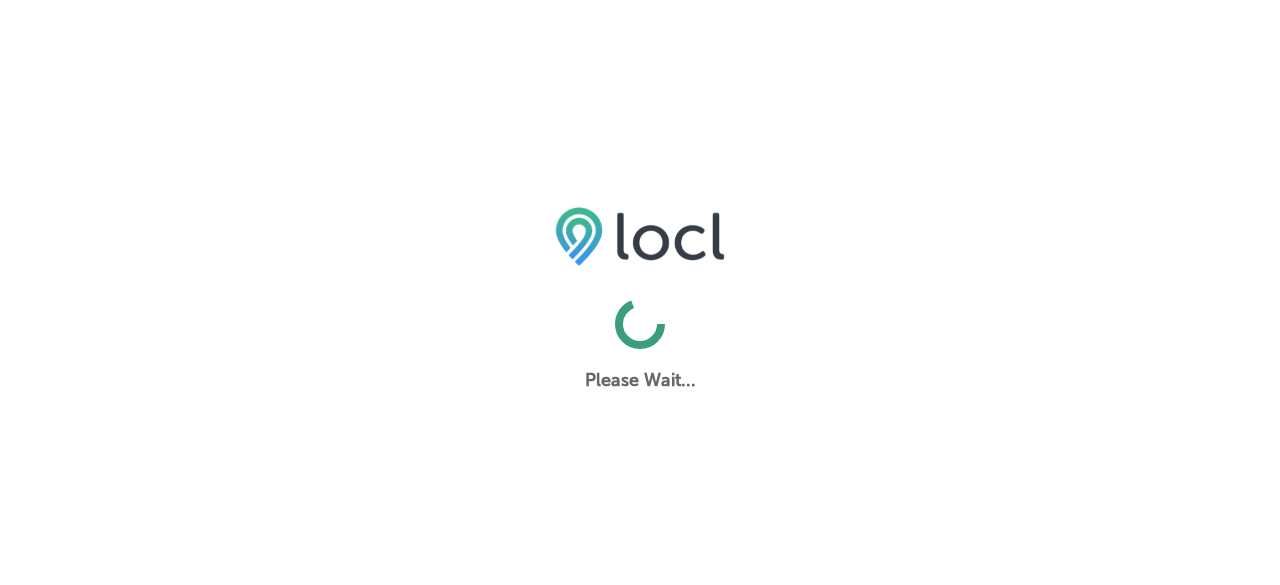 scroll, scrollTop: 0, scrollLeft: 0, axis: both 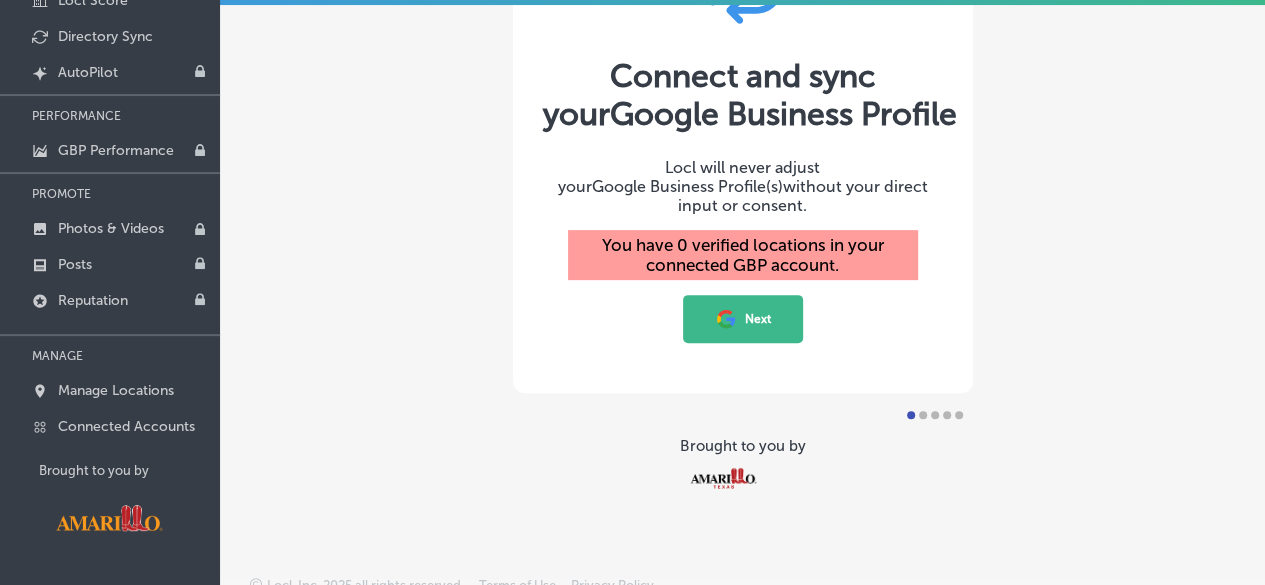 click on "Next" at bounding box center (743, 319) 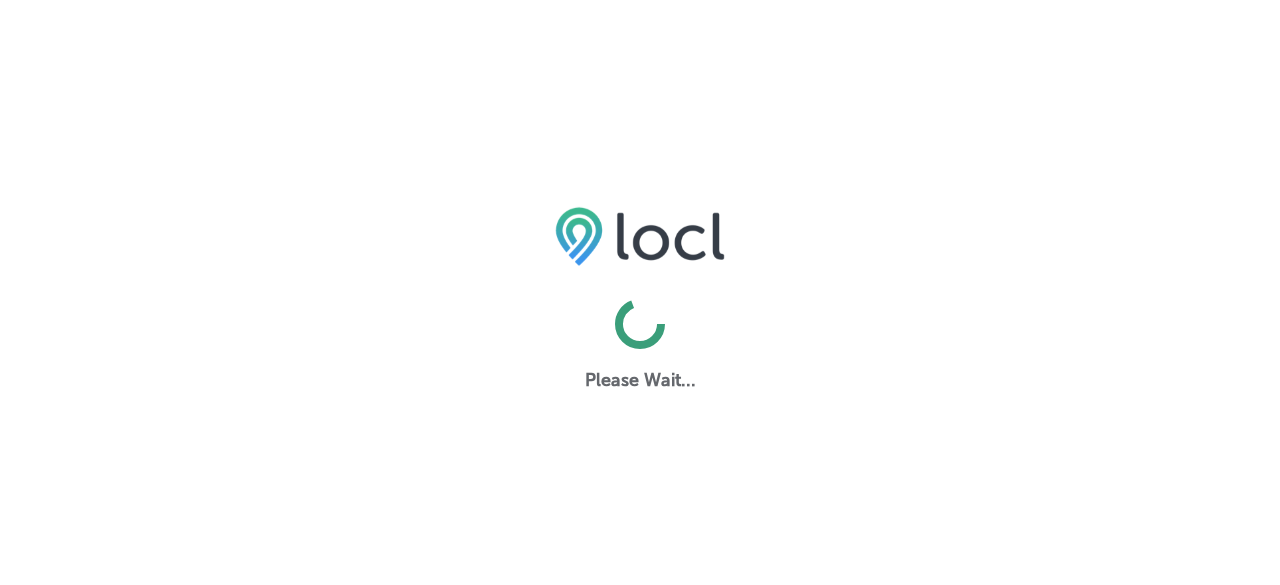 scroll, scrollTop: 0, scrollLeft: 0, axis: both 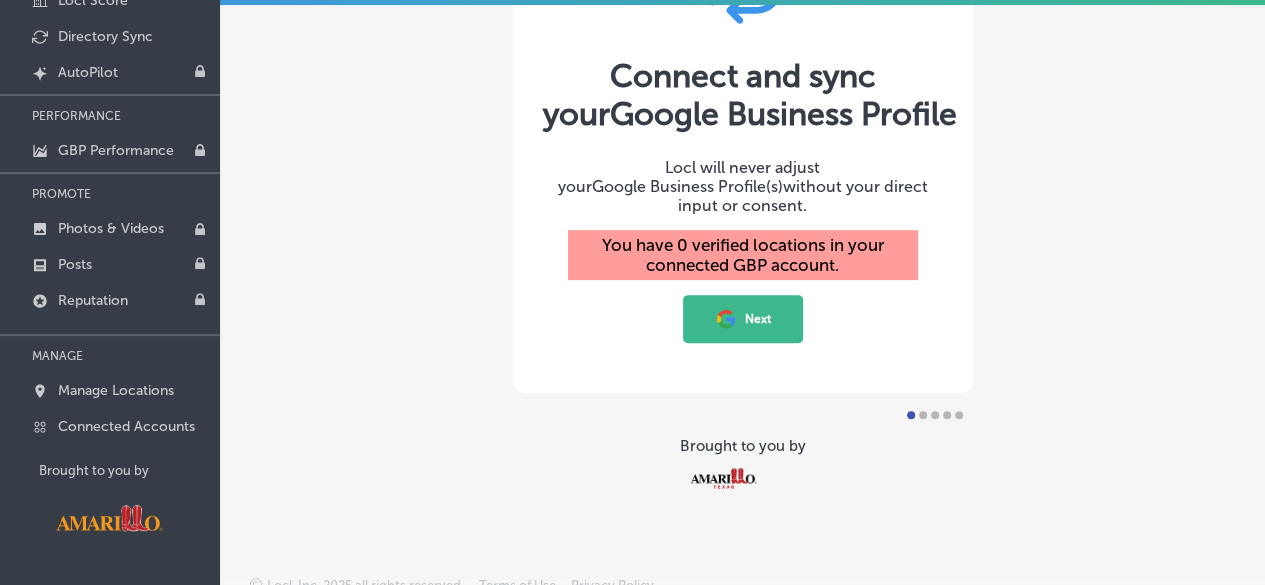 click at bounding box center [923, 415] 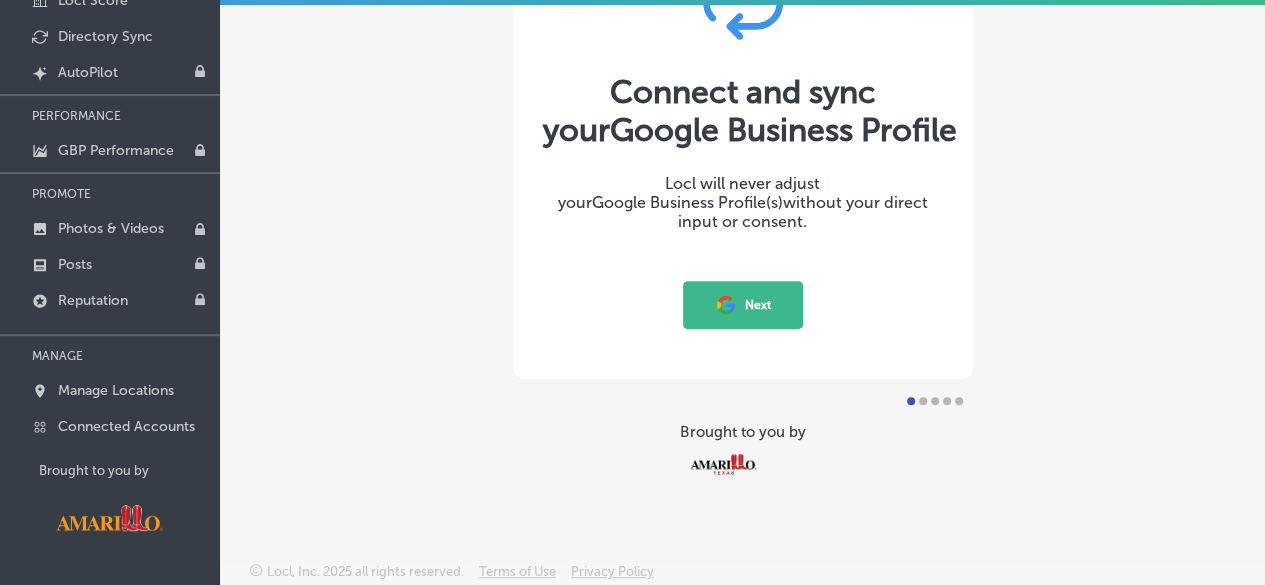 scroll, scrollTop: 4, scrollLeft: 0, axis: vertical 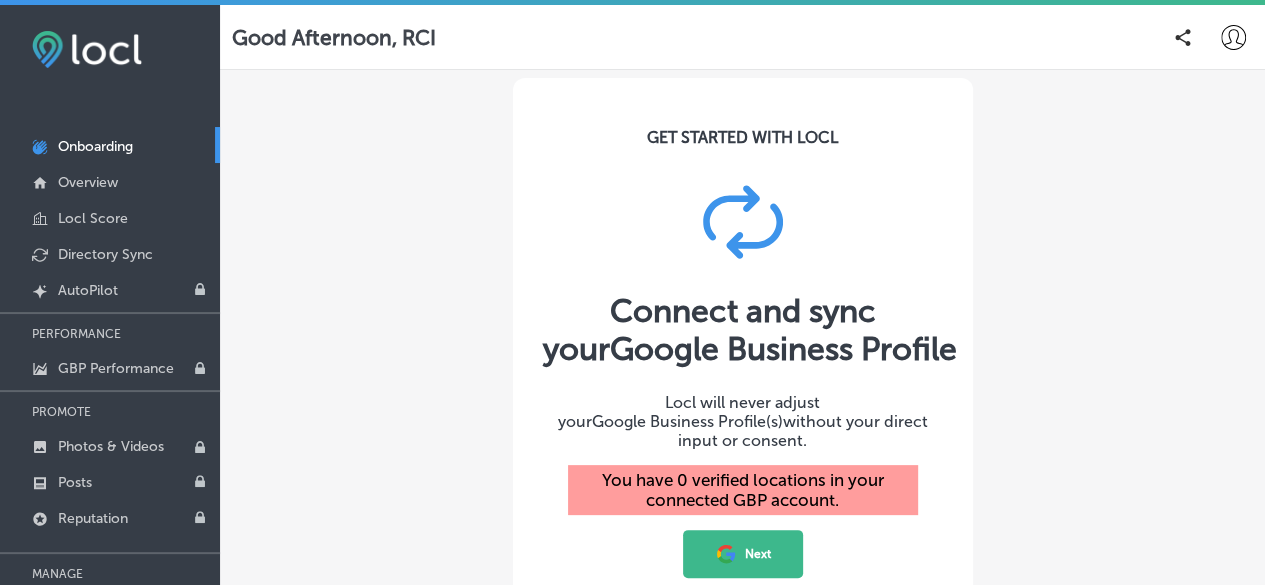 click 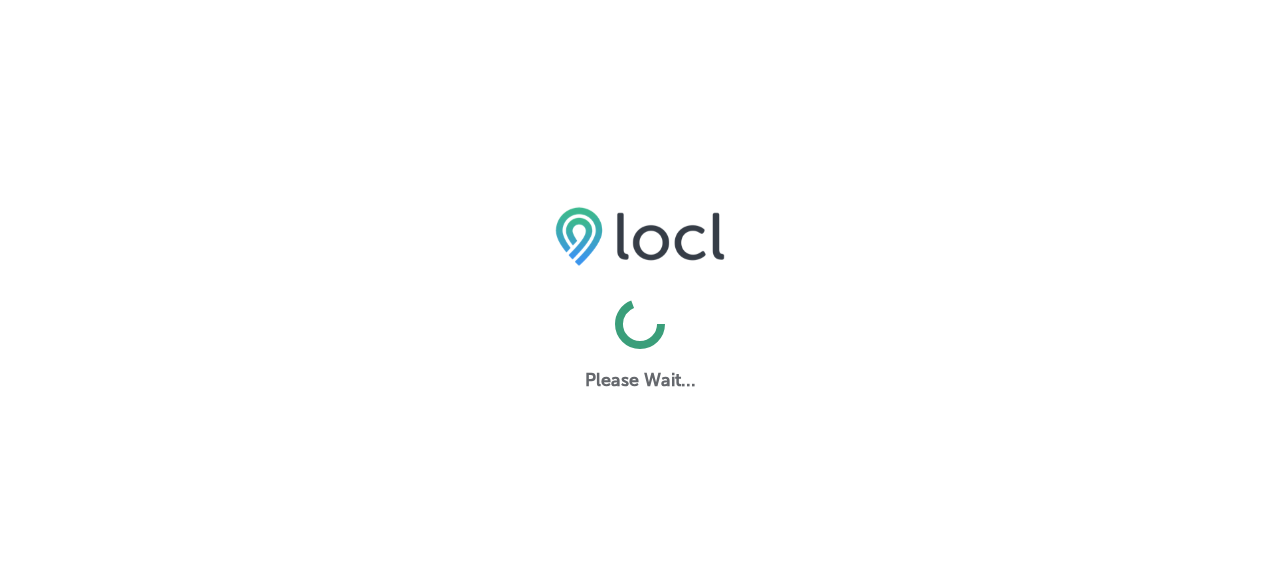 scroll, scrollTop: 0, scrollLeft: 0, axis: both 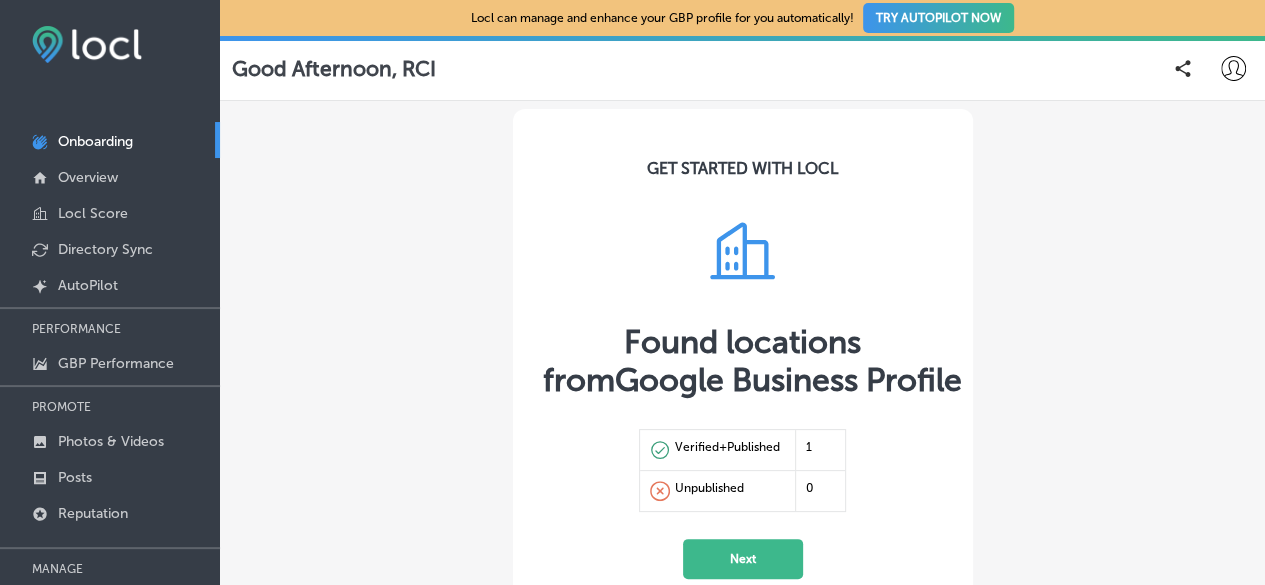 click on "Next" at bounding box center [743, 559] 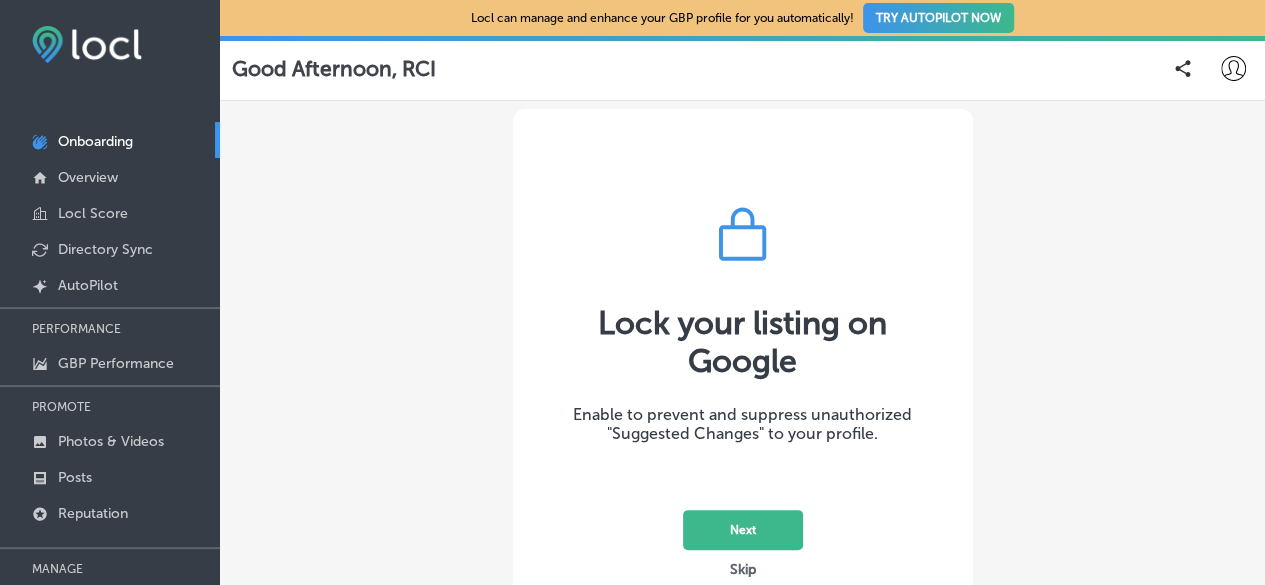 scroll, scrollTop: 14, scrollLeft: 0, axis: vertical 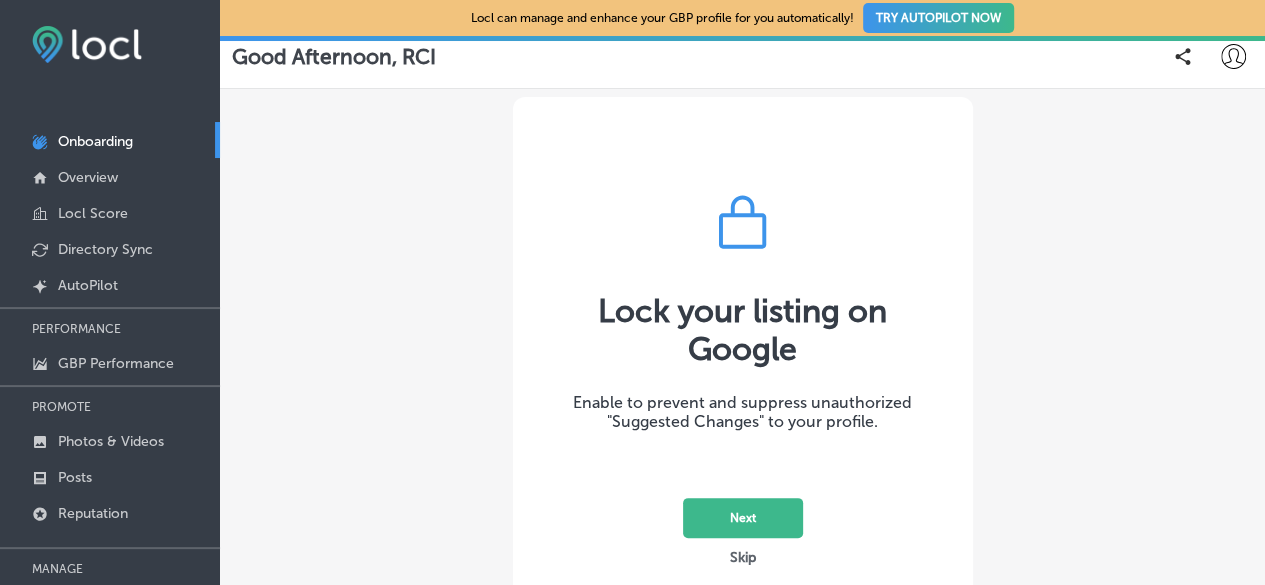 click on "Next" at bounding box center [743, 518] 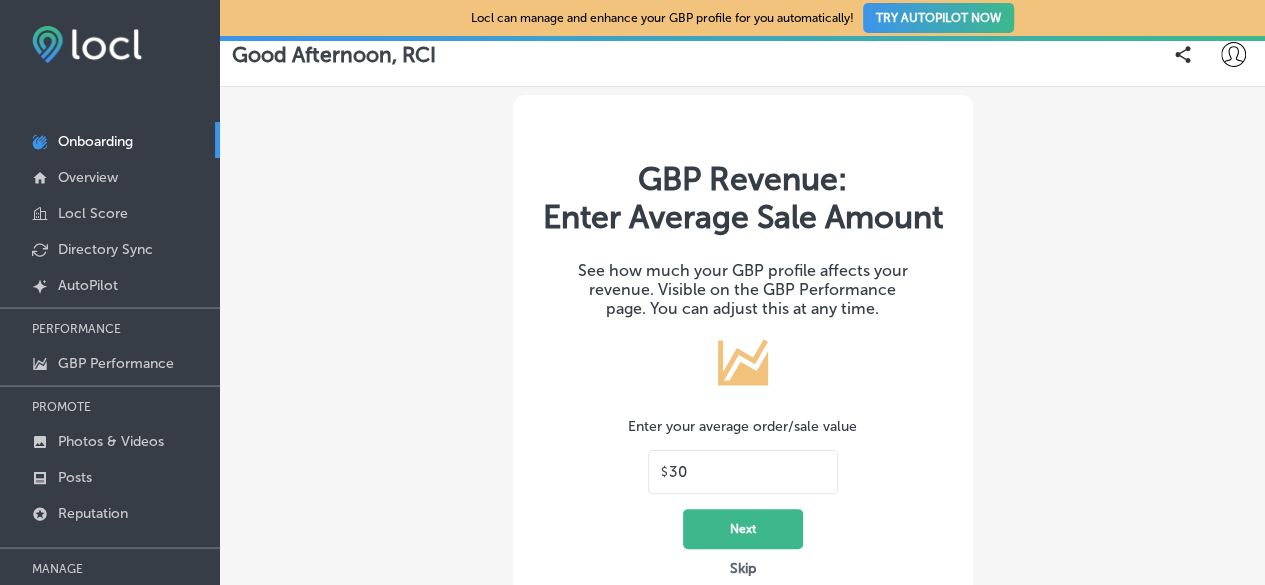 scroll, scrollTop: 66, scrollLeft: 0, axis: vertical 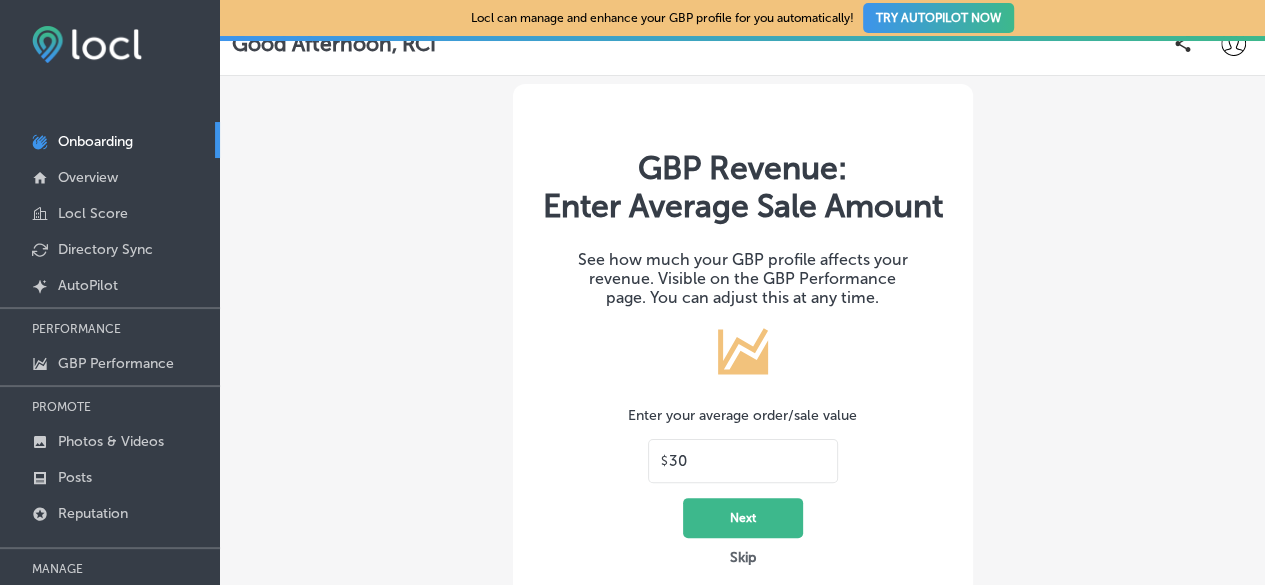 click on "Skip" at bounding box center (743, 557) 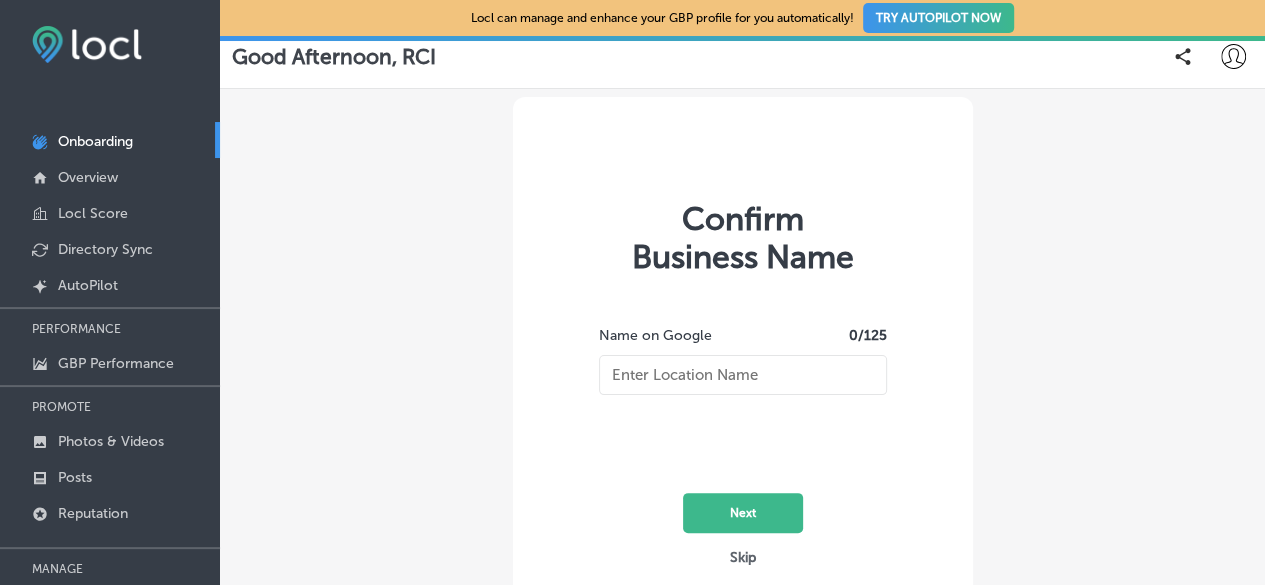 scroll, scrollTop: 14, scrollLeft: 0, axis: vertical 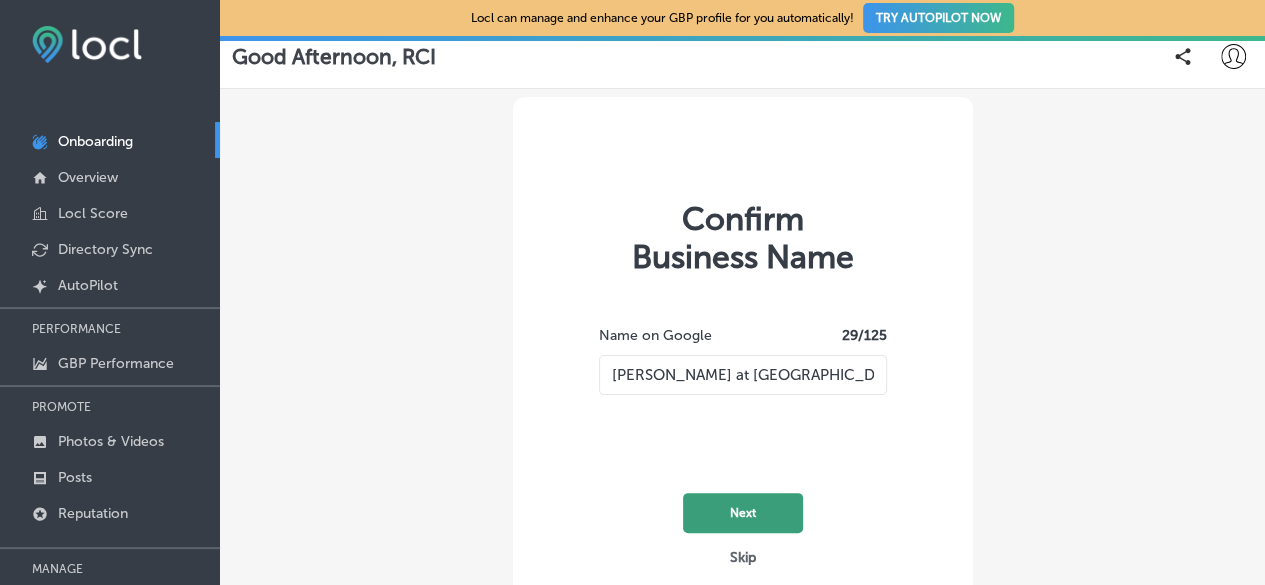 click on "Next" 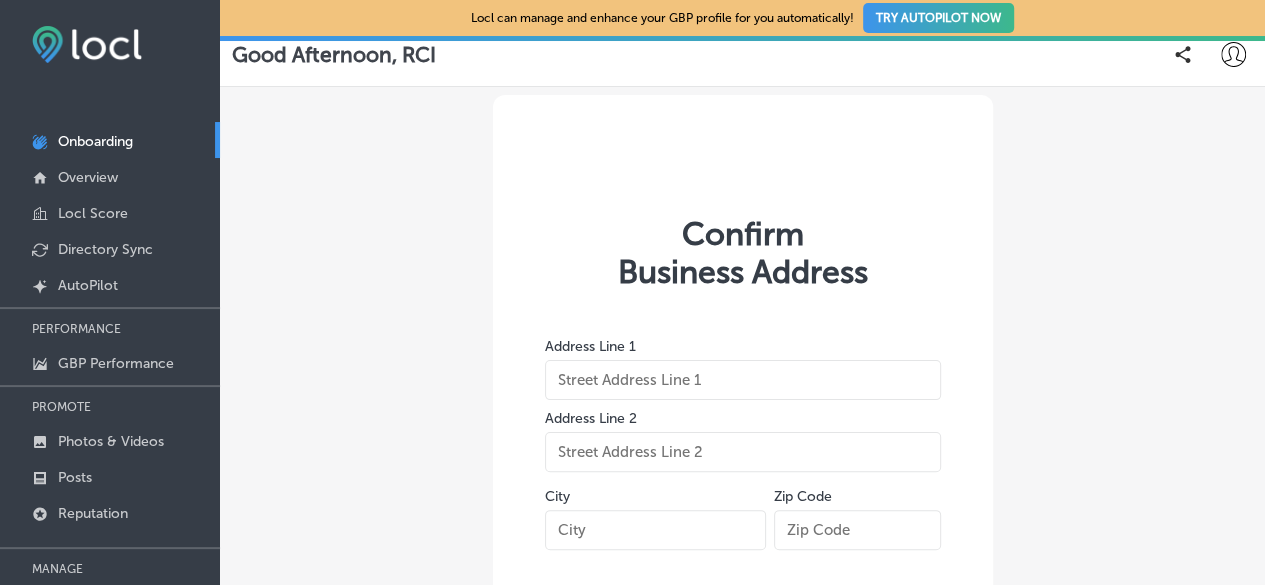type on "2200 Bomber Dr" 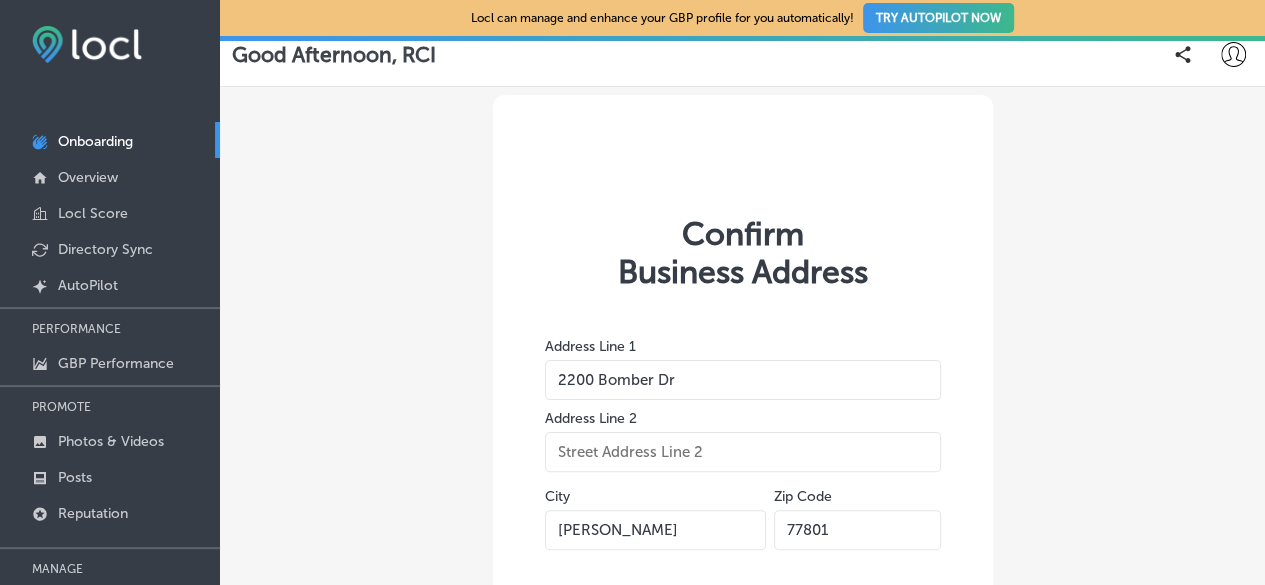 scroll, scrollTop: 122, scrollLeft: 0, axis: vertical 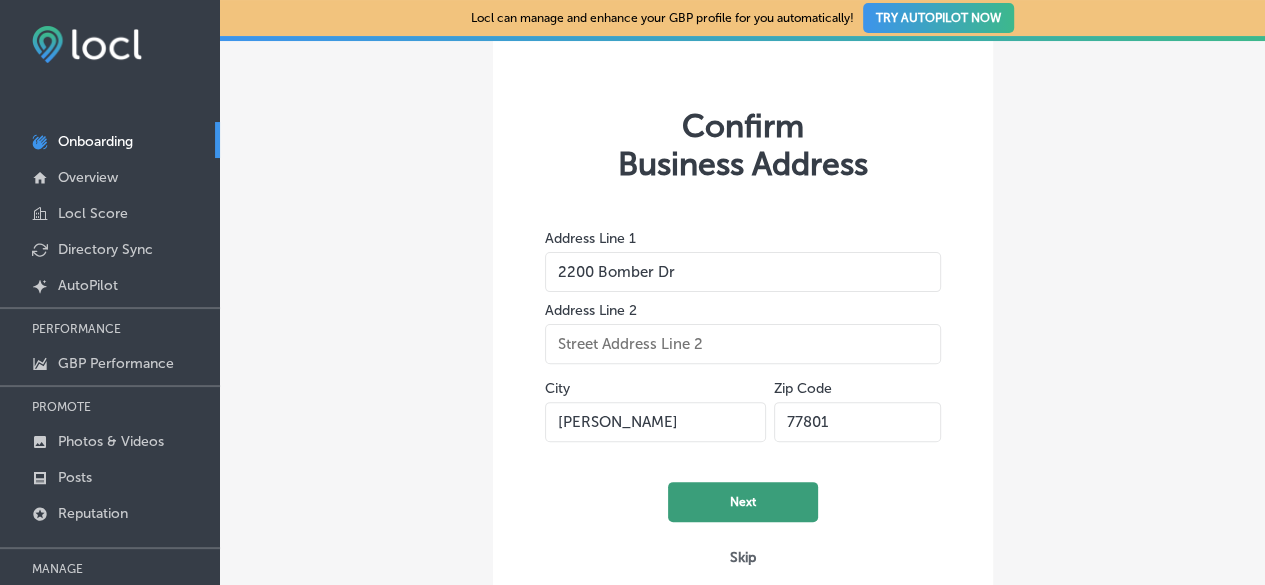click on "Next" 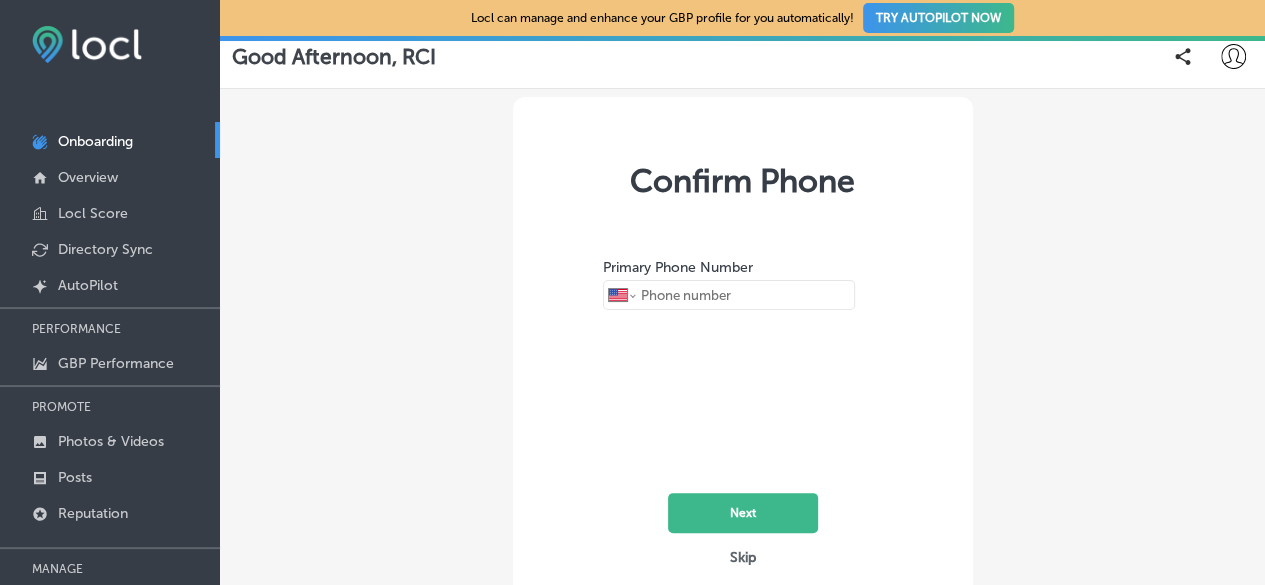 scroll, scrollTop: 14, scrollLeft: 0, axis: vertical 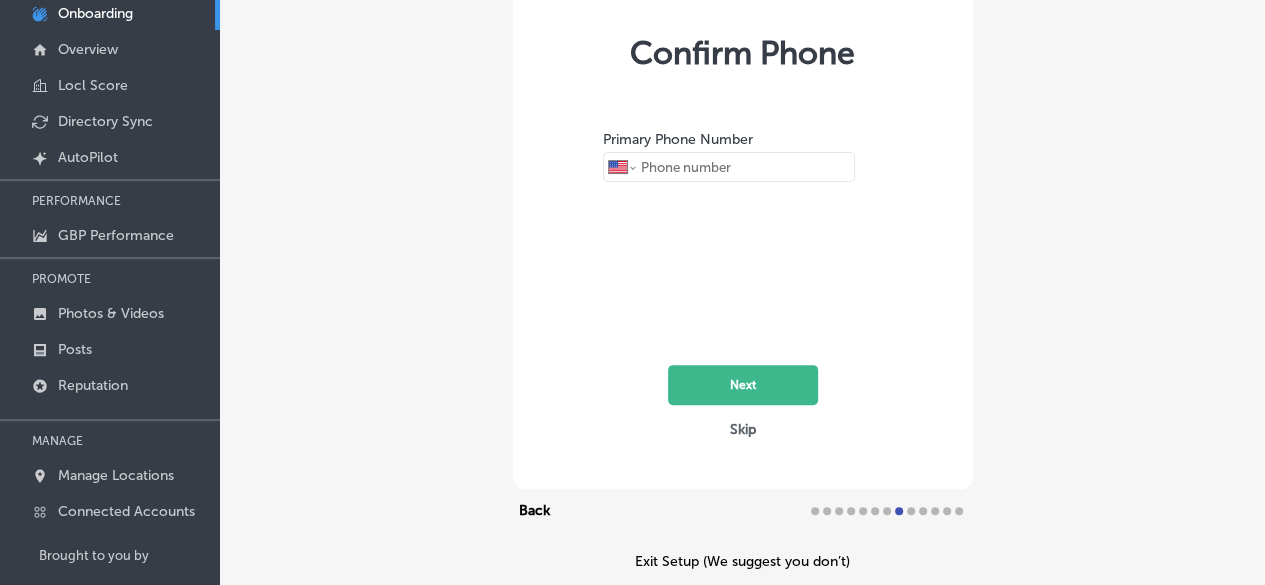 click on "Skip" at bounding box center (743, 429) 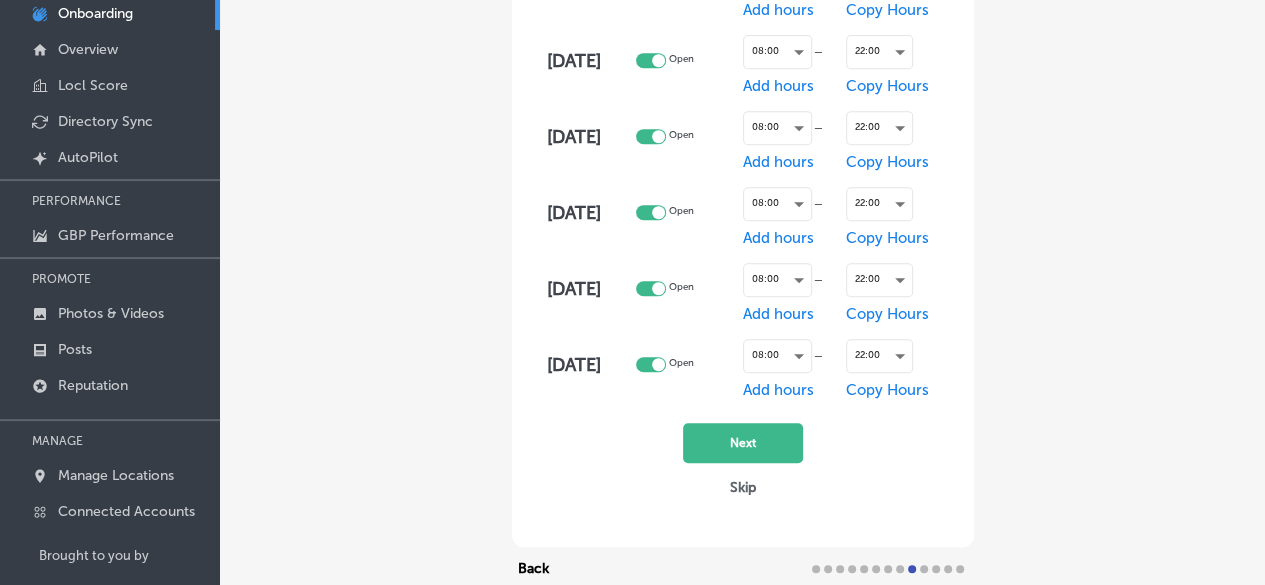 scroll, scrollTop: 310, scrollLeft: 0, axis: vertical 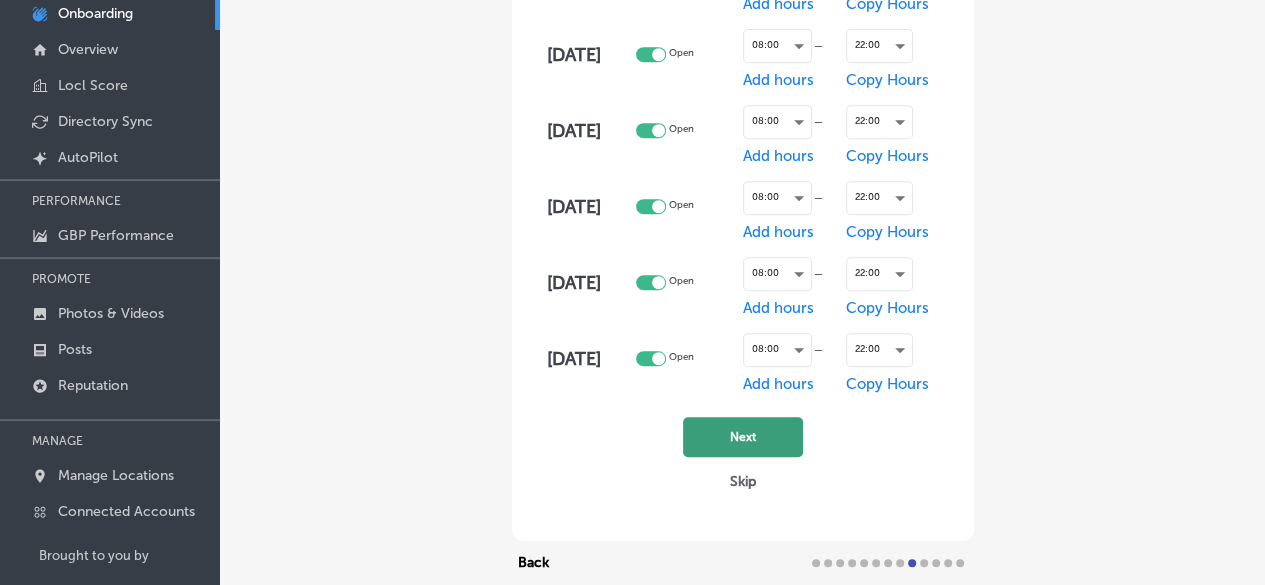click on "Next" 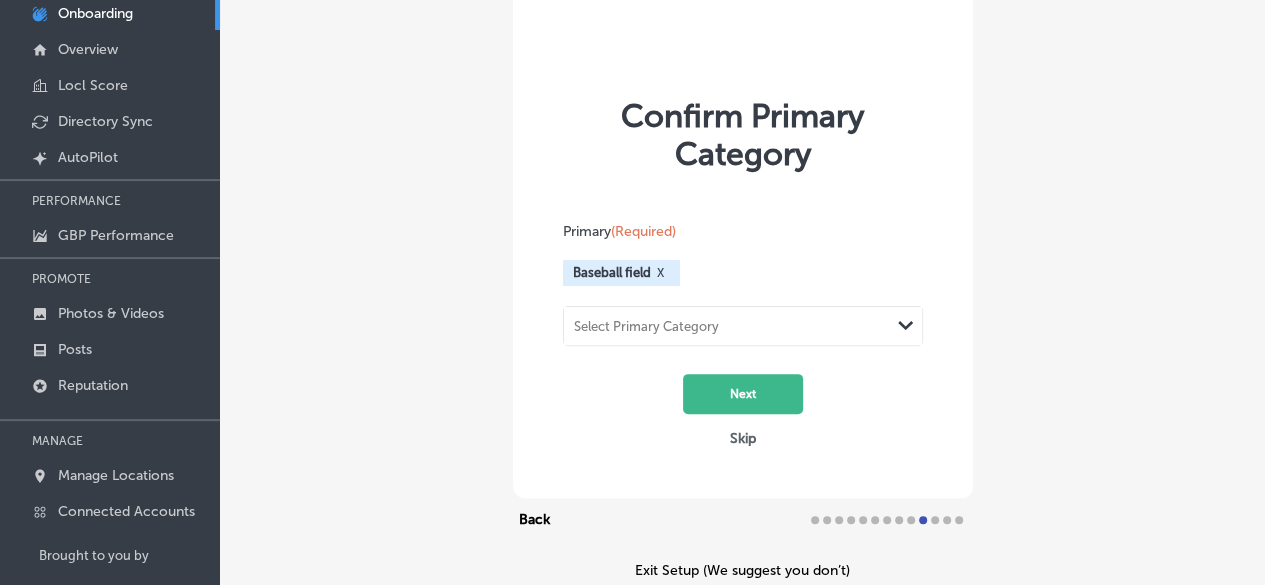 scroll, scrollTop: 6, scrollLeft: 0, axis: vertical 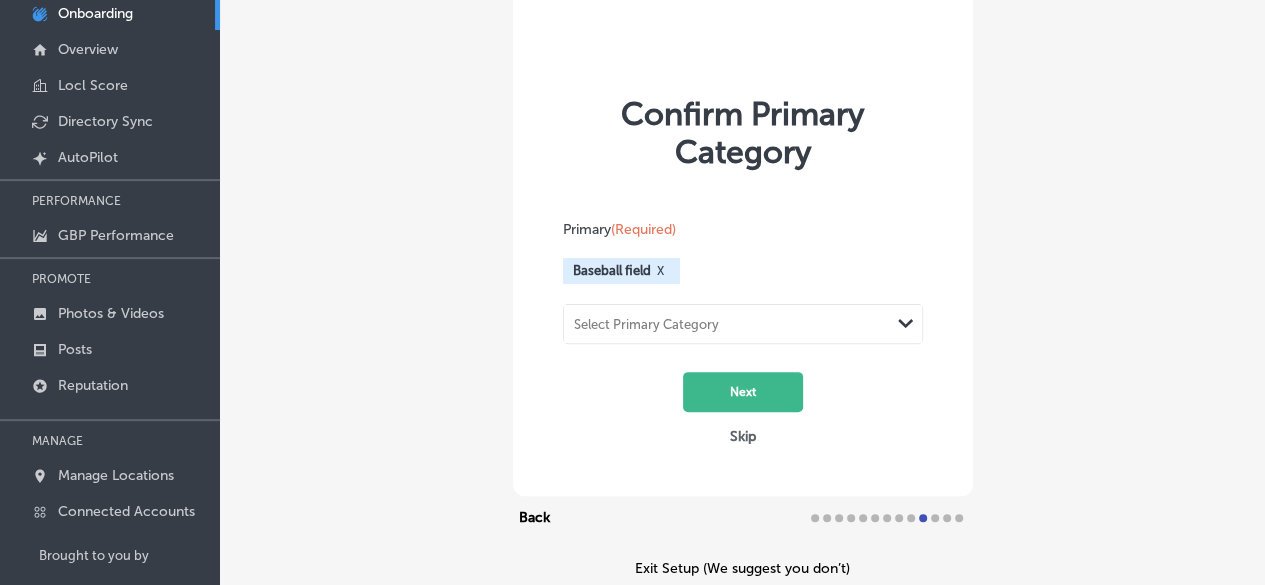 click on "Path
Created with Sketch." at bounding box center (906, 324) 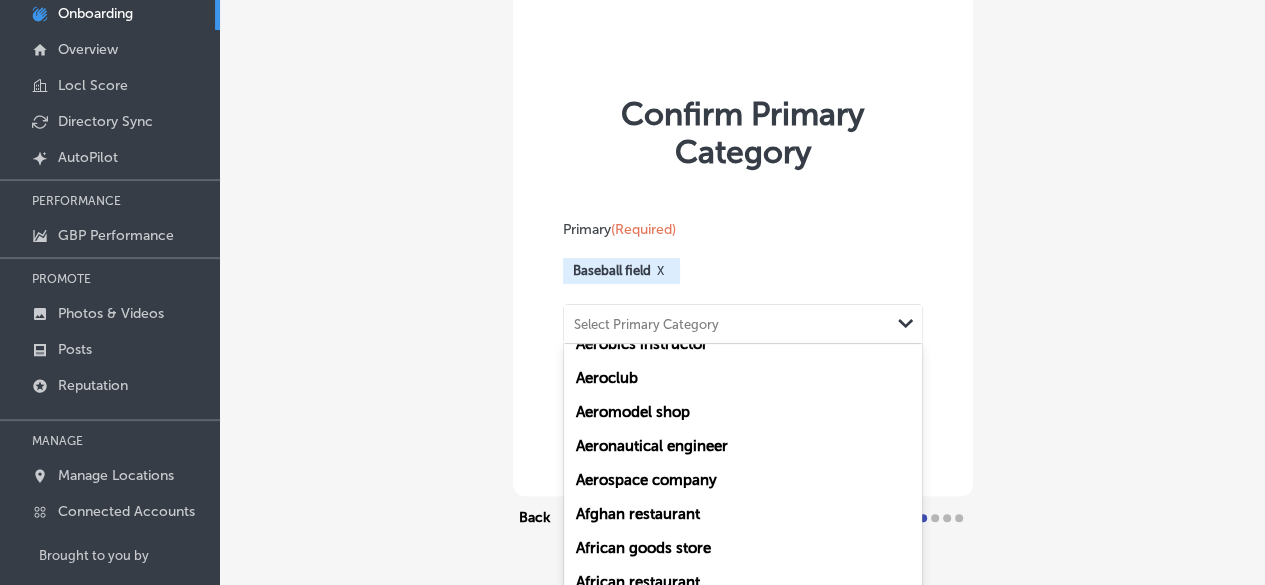 scroll, scrollTop: 1423, scrollLeft: 0, axis: vertical 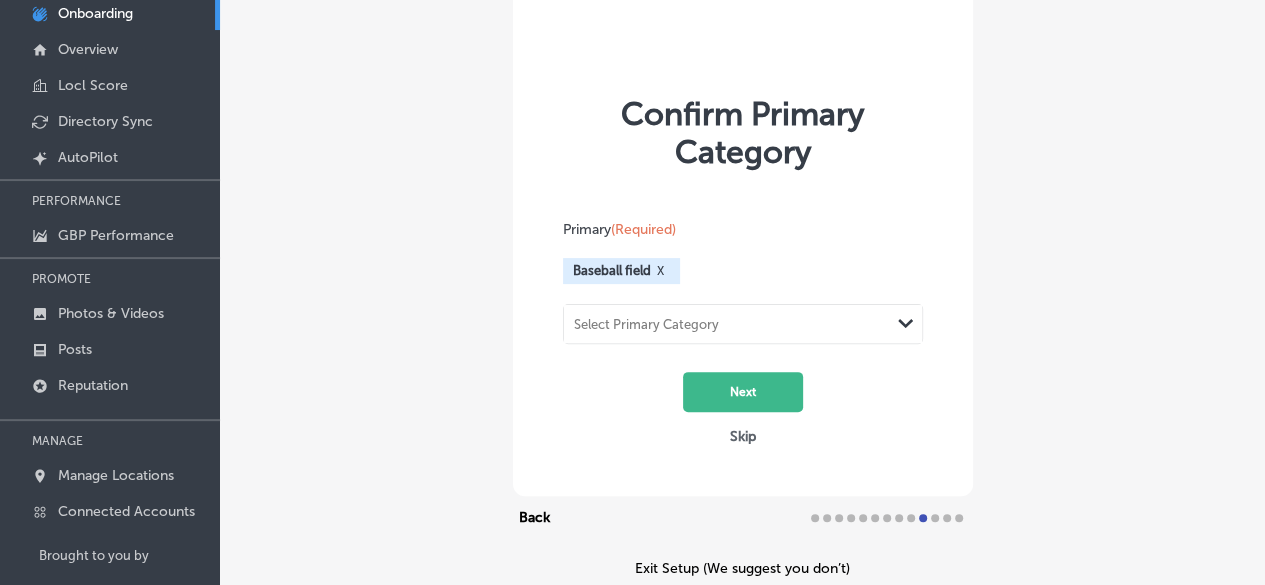 click on "Confirm Primary  Category Primary  (Required) Baseball field X Select Primary Category
Path
Created with Sketch.
Next Skip Back Exit Setup (We suggest you don’t)" at bounding box center (742, 275) 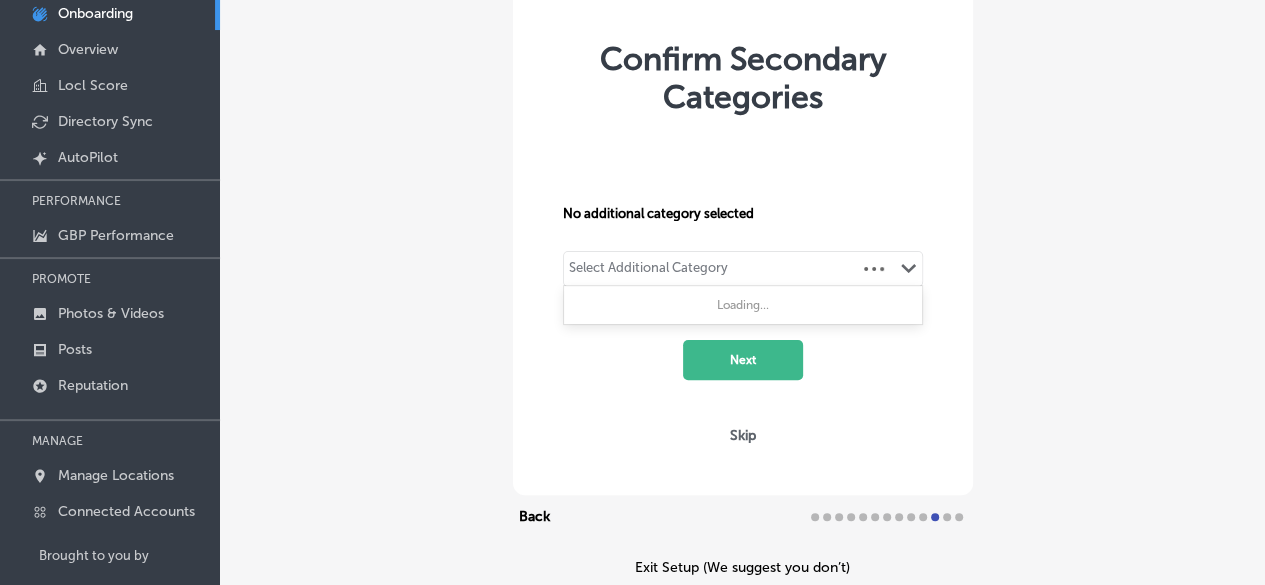 click on "Select Additional Category
Path
Created with Sketch." at bounding box center (743, 269) 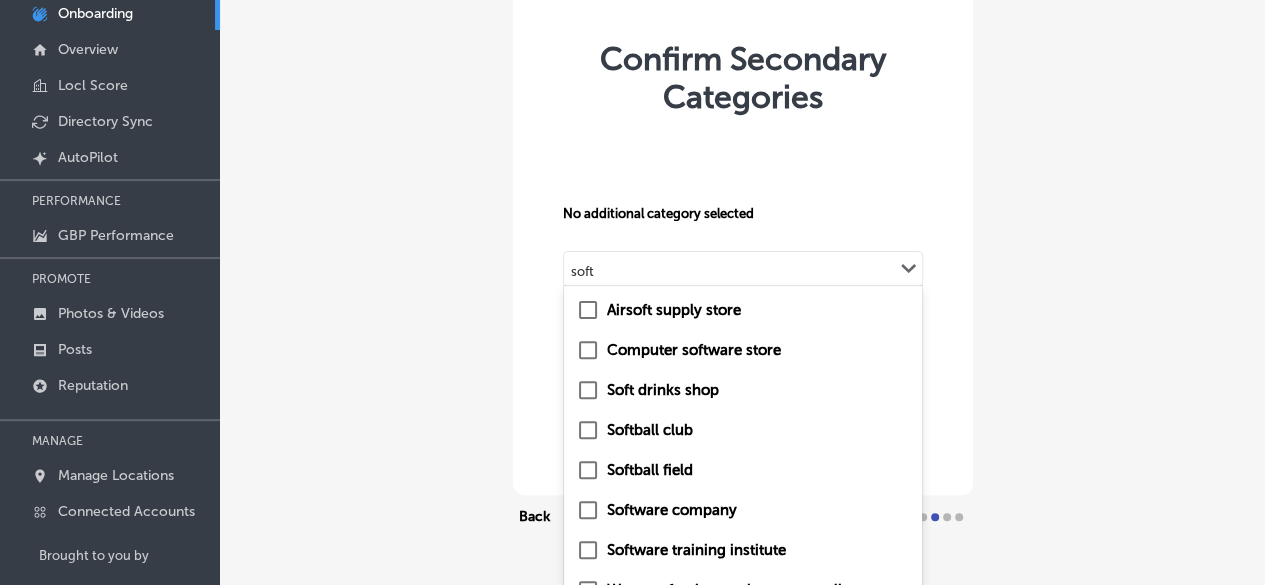 click on "Softball field" at bounding box center (650, 470) 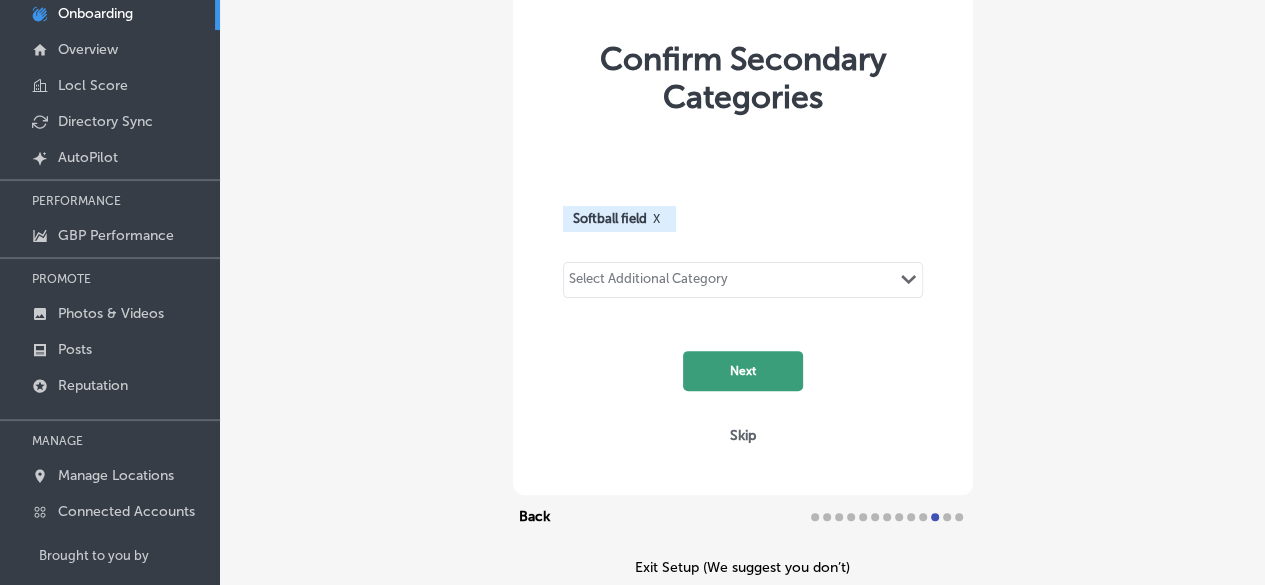 click on "Next" 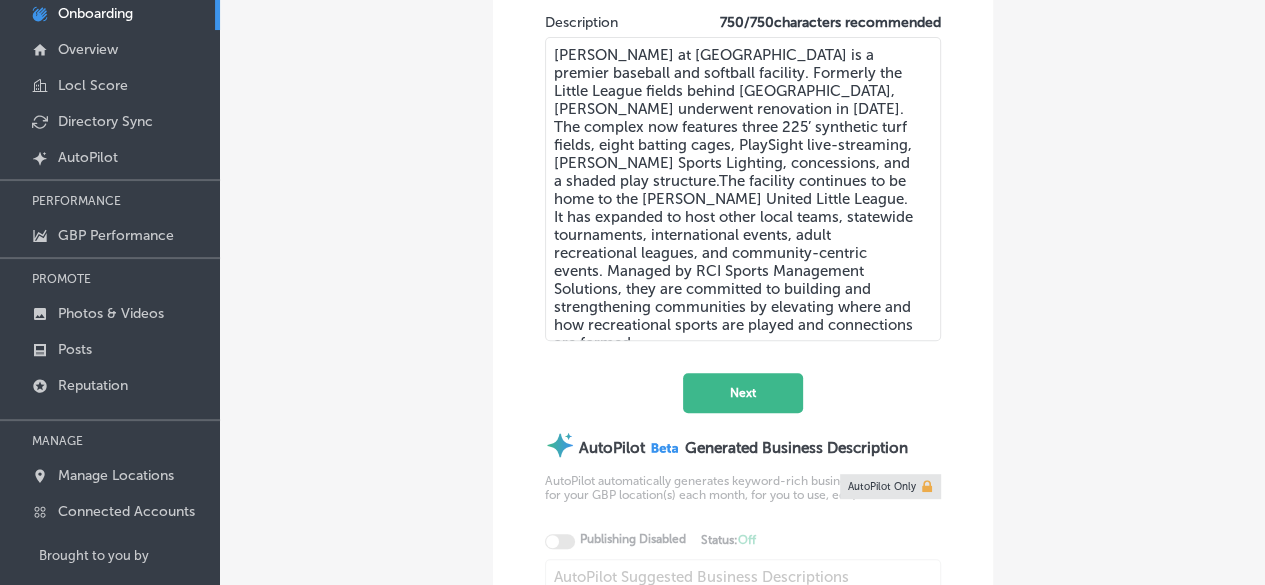 scroll, scrollTop: 166, scrollLeft: 0, axis: vertical 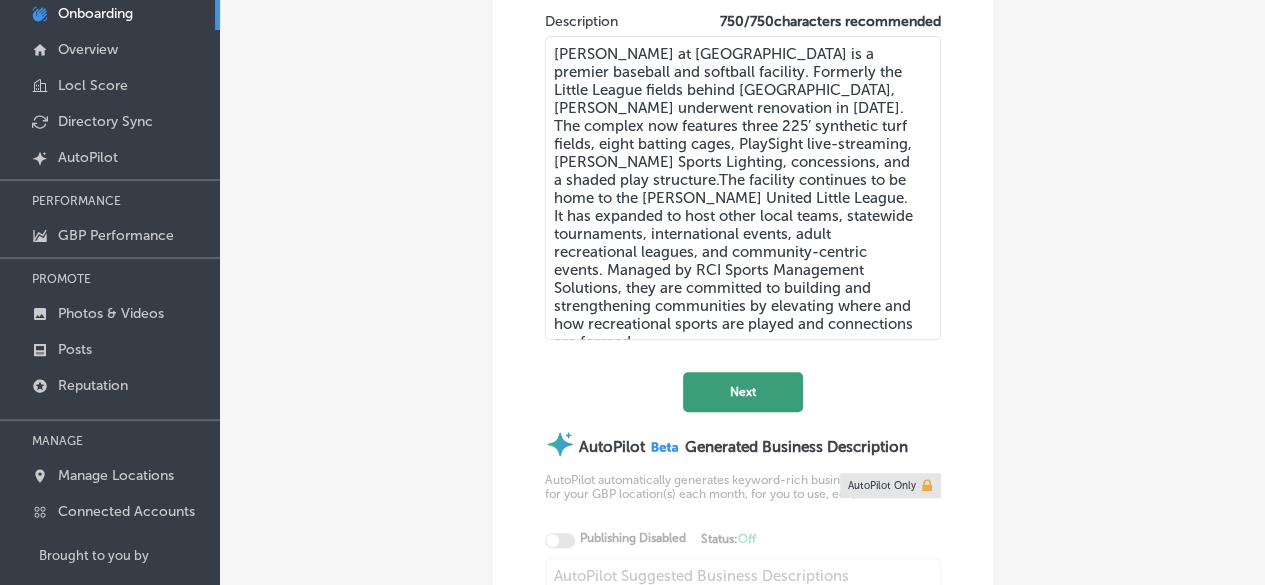 click on "Next" at bounding box center (743, 392) 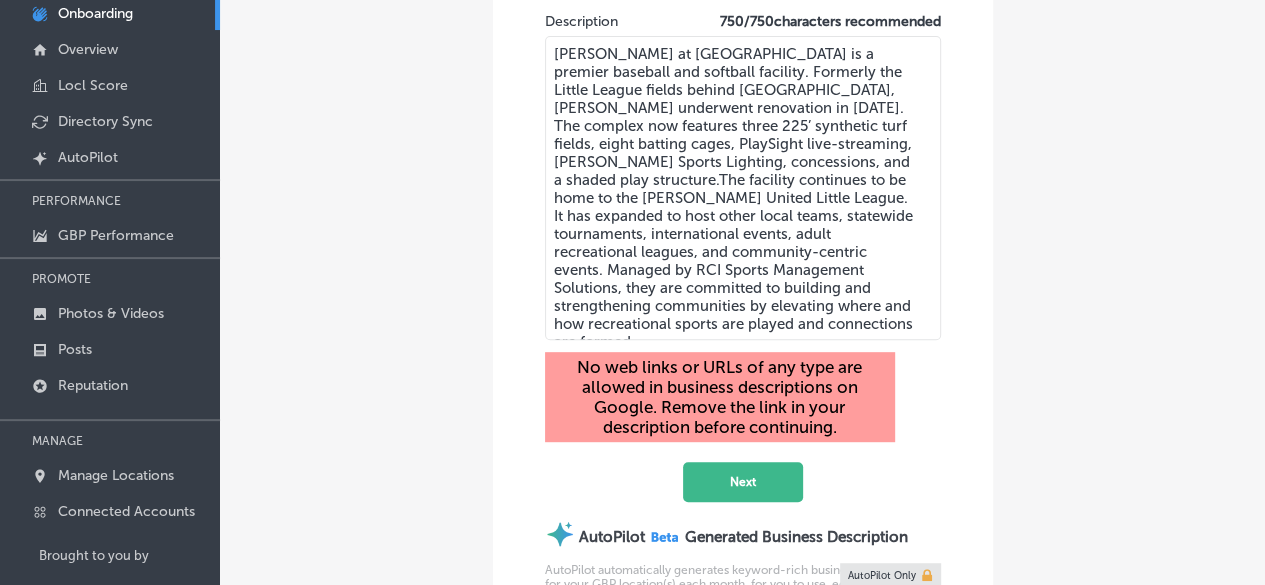 click on "[PERSON_NAME] at [GEOGRAPHIC_DATA] is a premier baseball and softball facility. Formerly the Little League fields behind [GEOGRAPHIC_DATA], [PERSON_NAME] underwent renovation in [DATE]. The complex now features three 225’ synthetic turf fields, eight batting cages, PlaySight live-streaming, [PERSON_NAME] Sports Lighting, concessions, and a shaded play structure.The facility continues to be home to the [PERSON_NAME] United Little League. It has expanded to host other local teams, statewide tournaments, international events, adult recreational leagues, and community-centric events. Managed by RCI Sports Management Solutions, they are committed to building and strengthening communities by elevating where and how recreational sports are played and connections are formed" at bounding box center [743, 188] 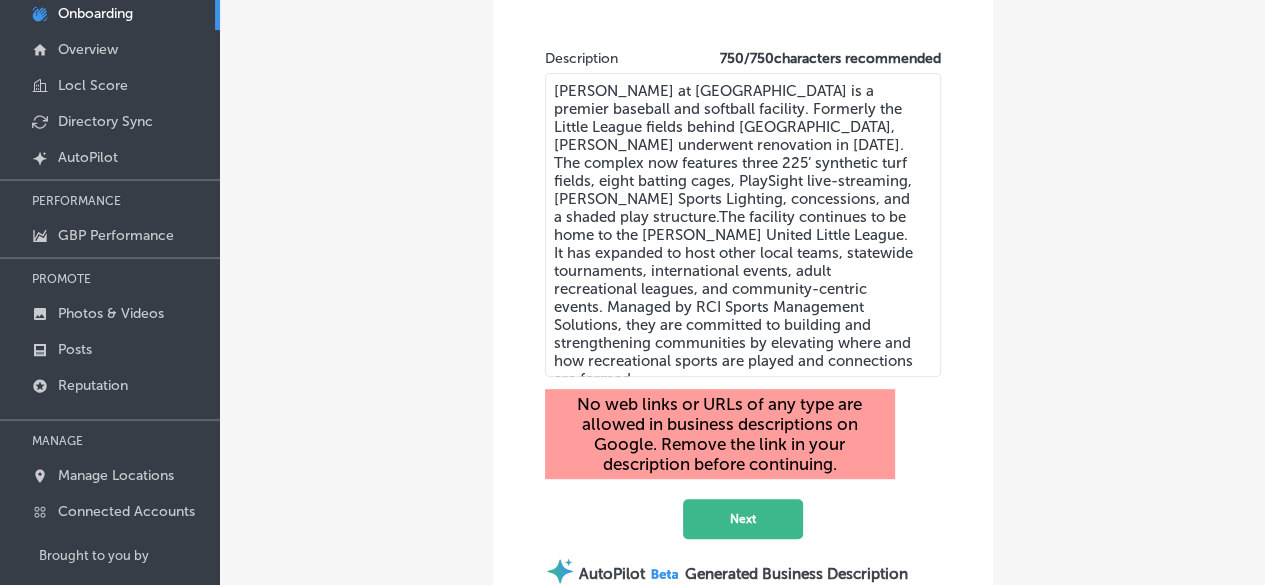 scroll, scrollTop: 126, scrollLeft: 0, axis: vertical 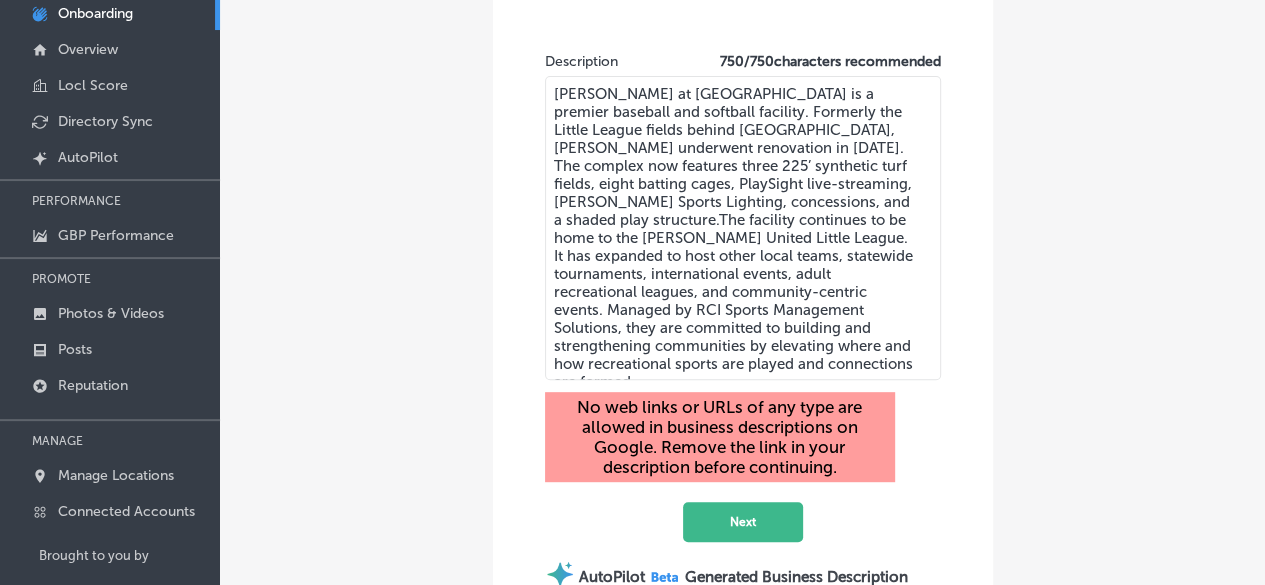 click on "[PERSON_NAME] at [GEOGRAPHIC_DATA] is a premier baseball and softball facility. Formerly the Little League fields behind [GEOGRAPHIC_DATA], [PERSON_NAME] underwent renovation in [DATE]. The complex now features three 225’ synthetic turf fields, eight batting cages, PlaySight live-streaming, [PERSON_NAME] Sports Lighting, concessions, and a shaded play structure.The facility continues to be home to the [PERSON_NAME] United Little League. It has expanded to host other local teams, statewide tournaments, international events, adult recreational leagues, and community-centric events. Managed by RCI Sports Management Solutions, they are committed to building and strengthening communities by elevating where and how recreational sports are played and connections are formed" at bounding box center (743, 228) 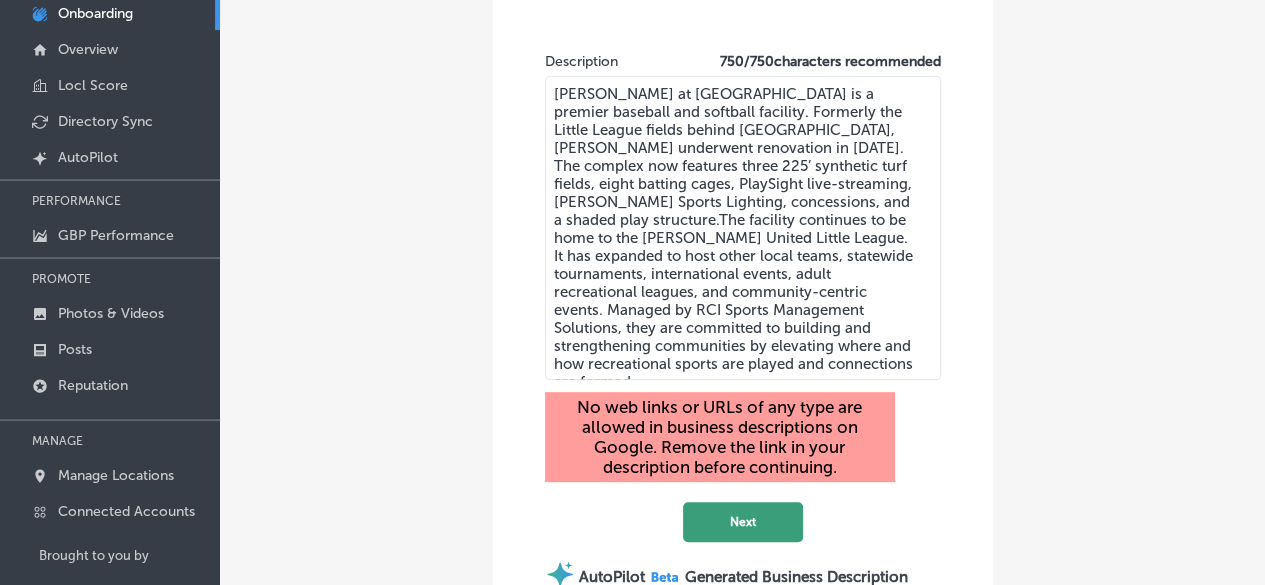click on "Next" at bounding box center [743, 522] 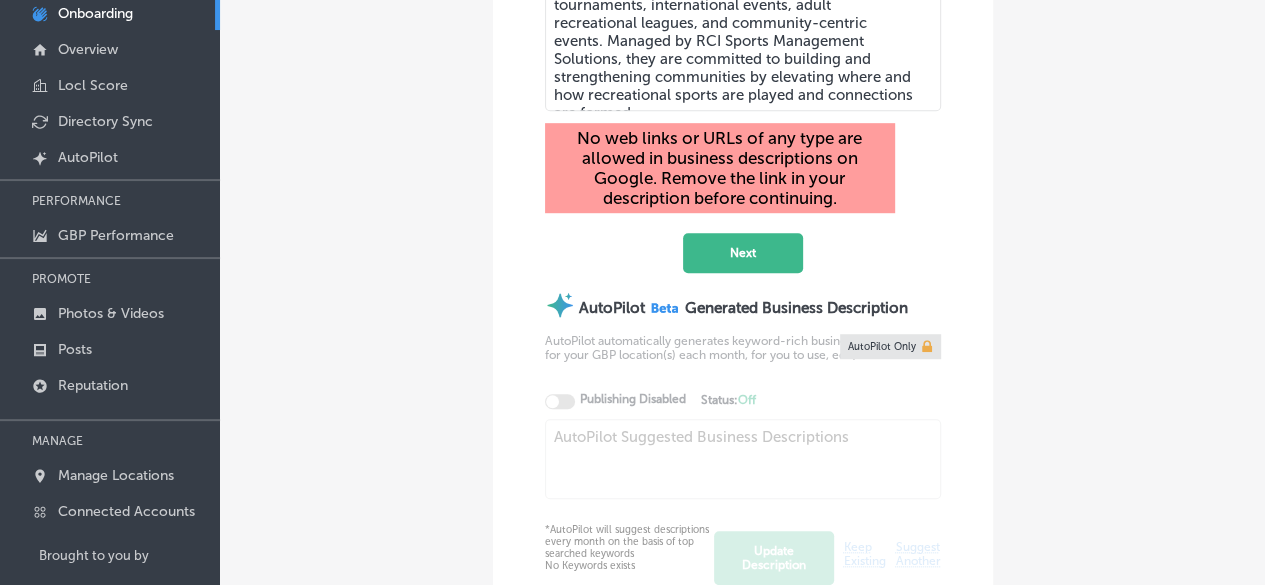 scroll, scrollTop: 581, scrollLeft: 0, axis: vertical 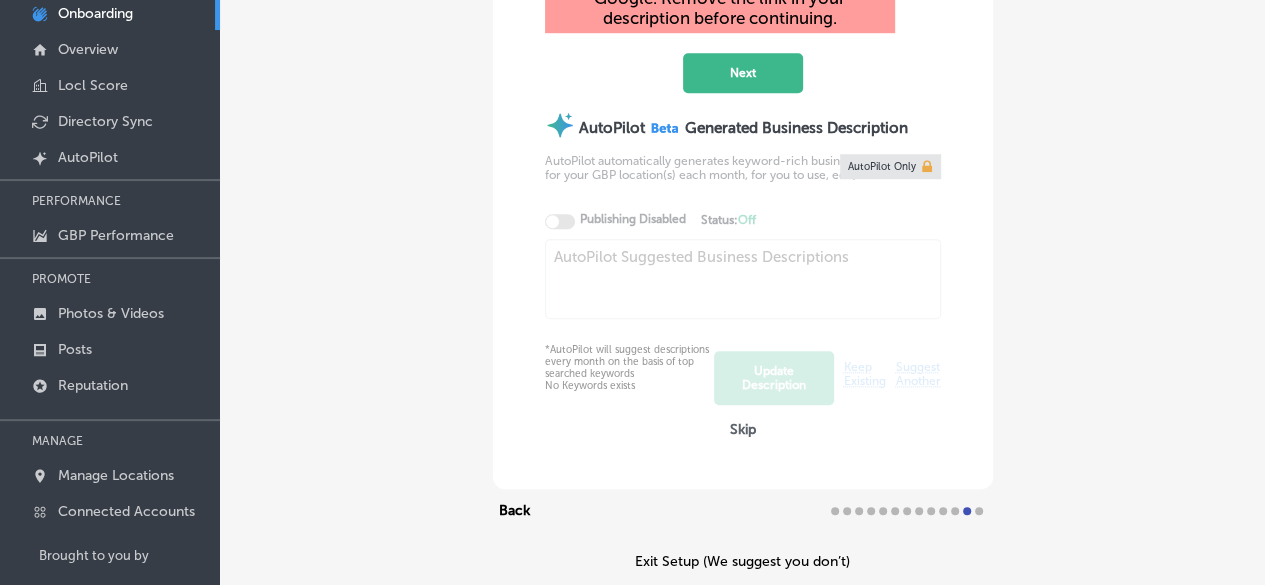 click on "Skip" at bounding box center [743, 429] 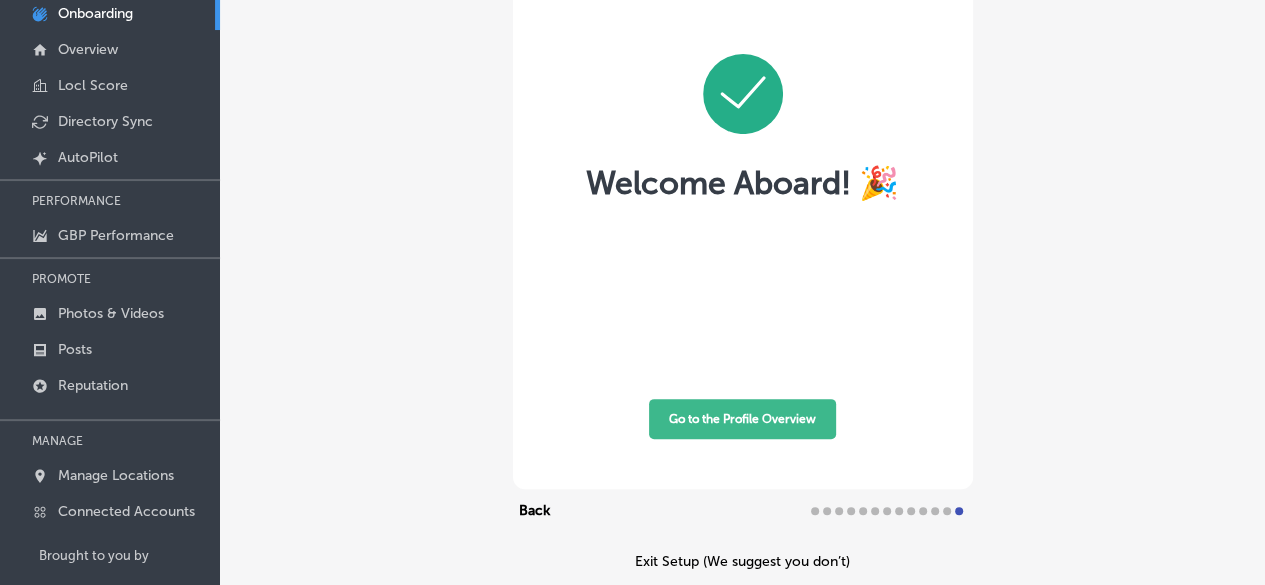 scroll, scrollTop: 0, scrollLeft: 0, axis: both 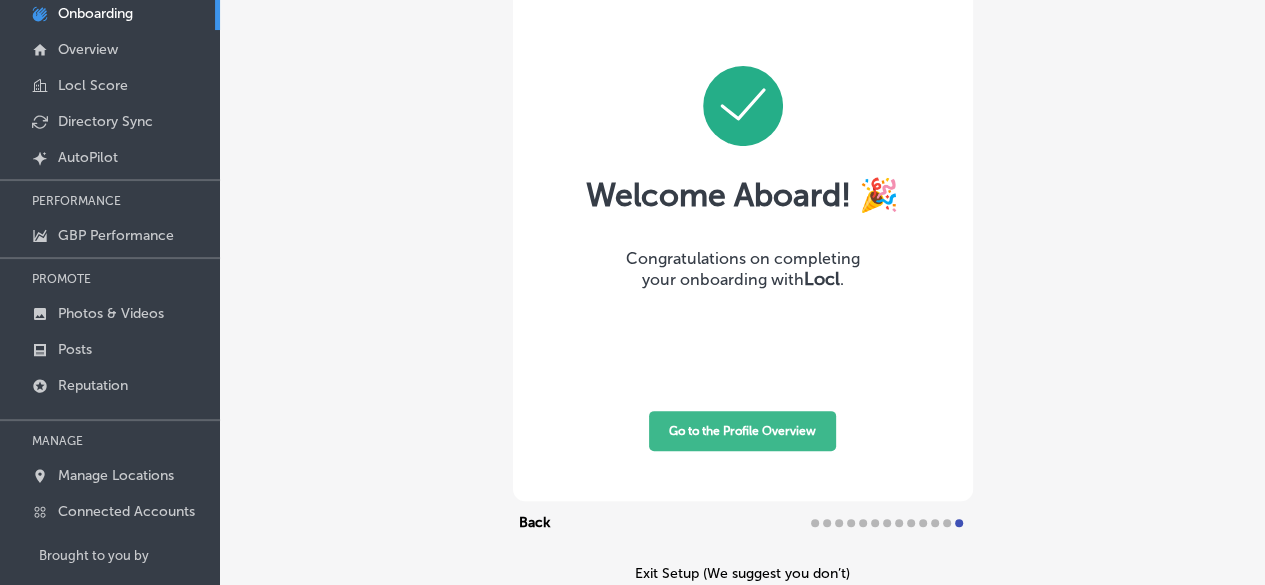 click on "Go to the Profile Overview" at bounding box center [742, 431] 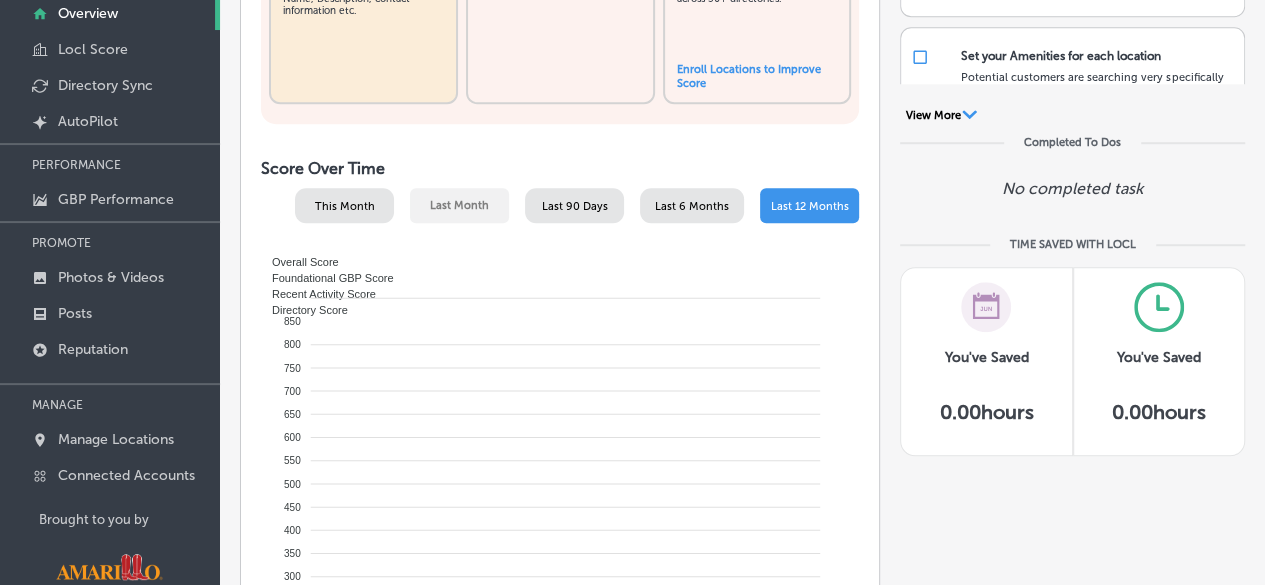 scroll, scrollTop: 0, scrollLeft: 0, axis: both 